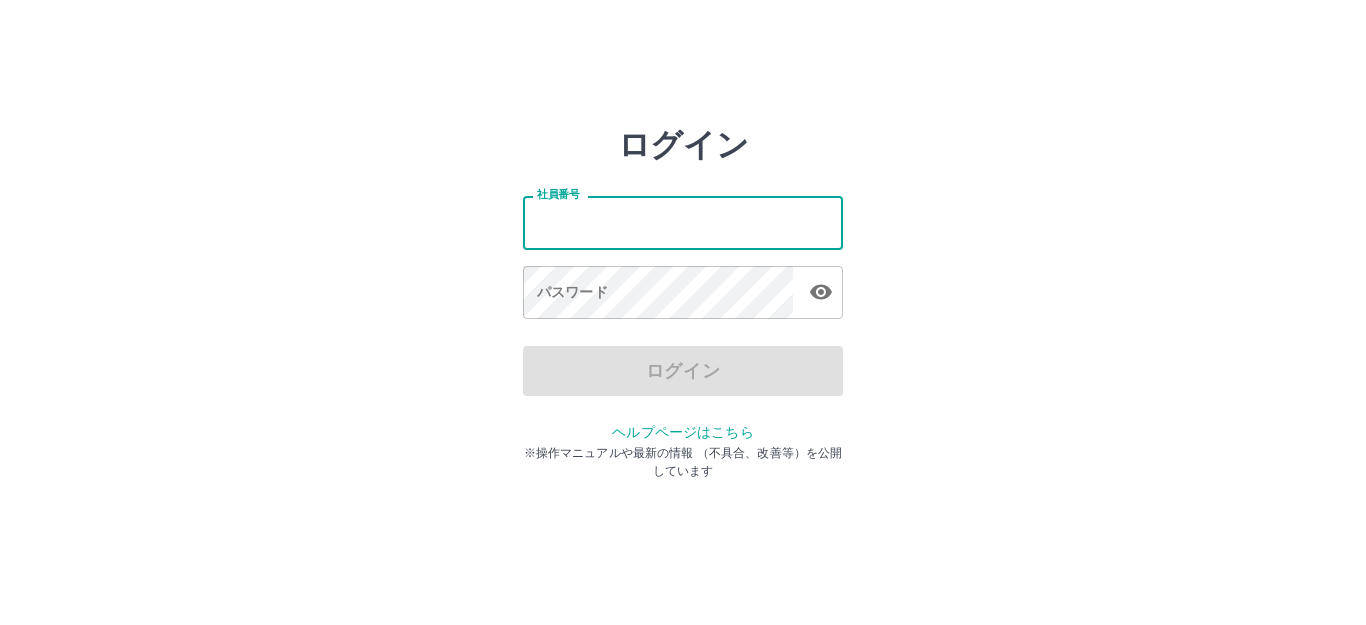 scroll, scrollTop: 0, scrollLeft: 0, axis: both 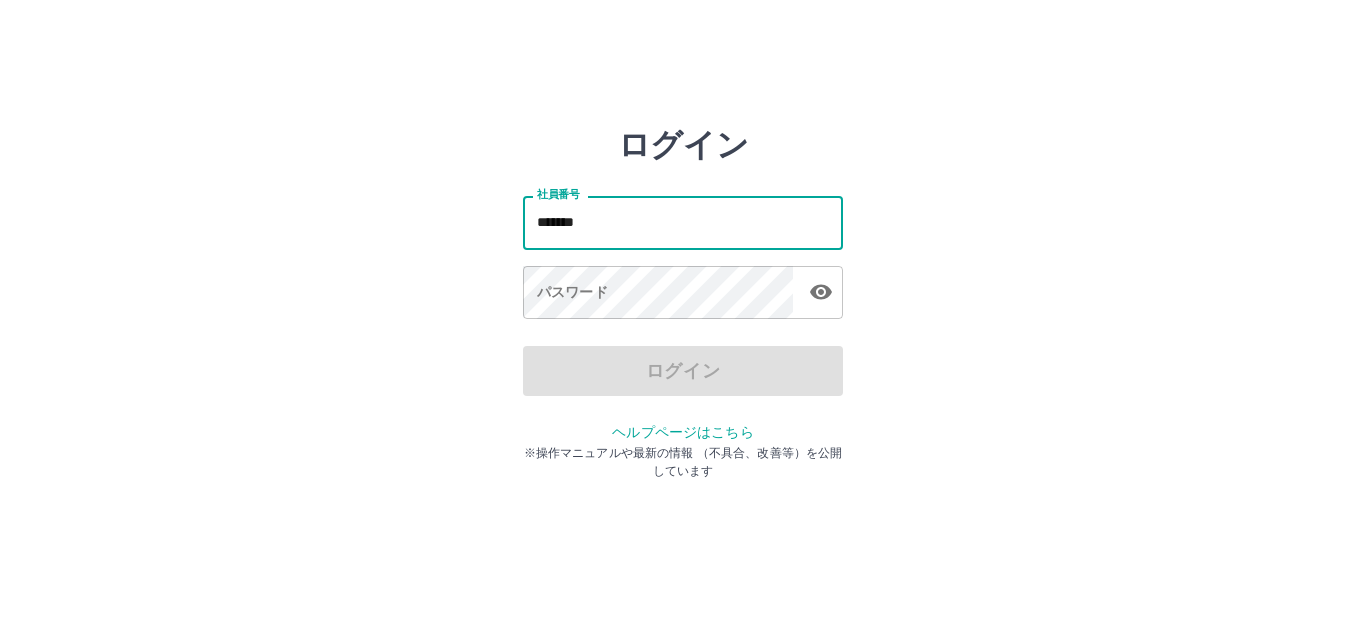 type on "*******" 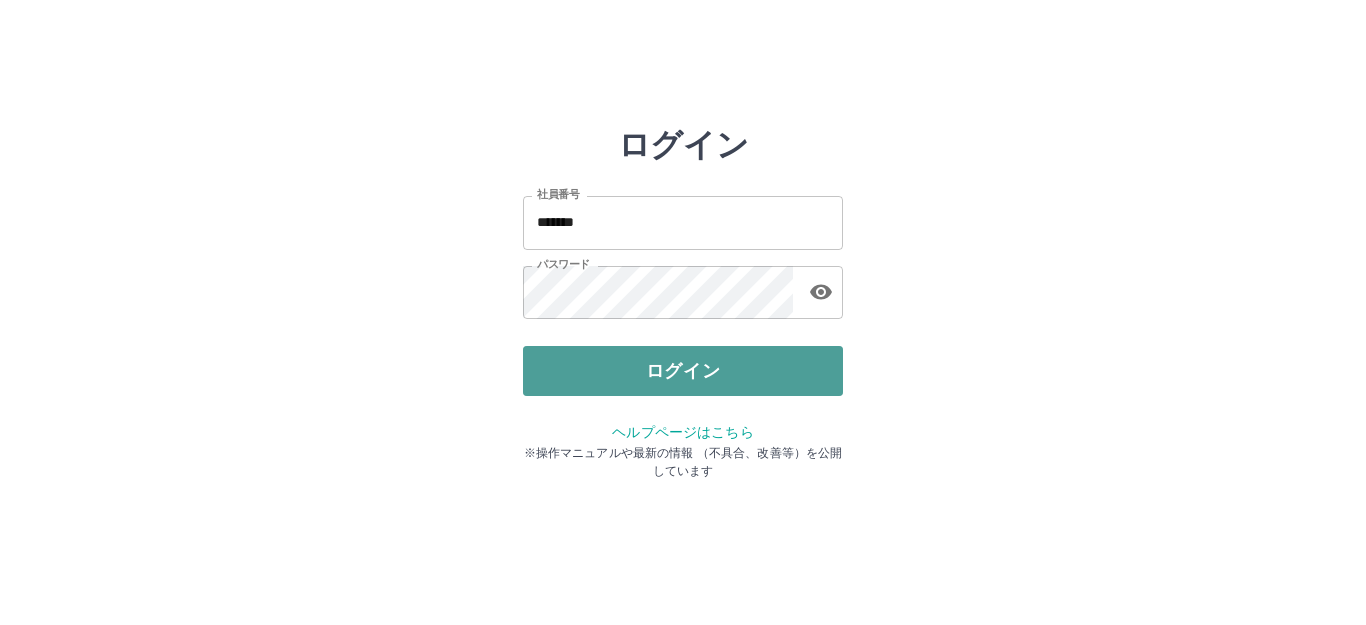 click on "ログイン" at bounding box center (683, 371) 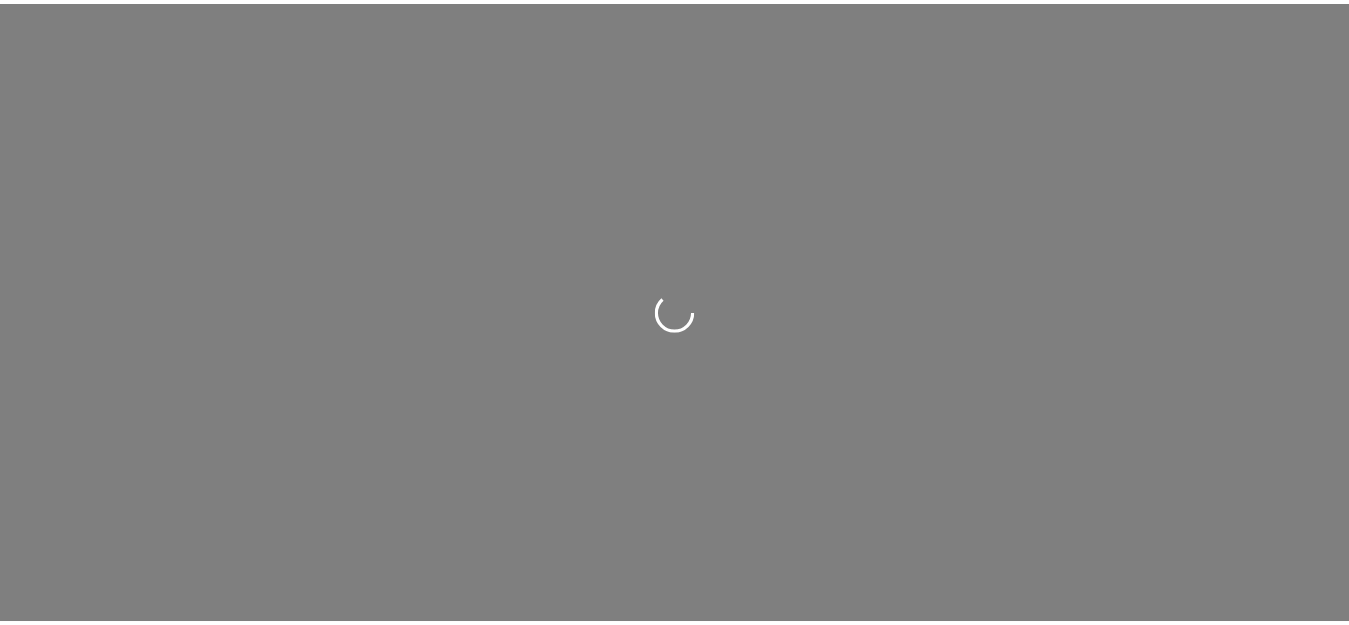 scroll, scrollTop: 0, scrollLeft: 0, axis: both 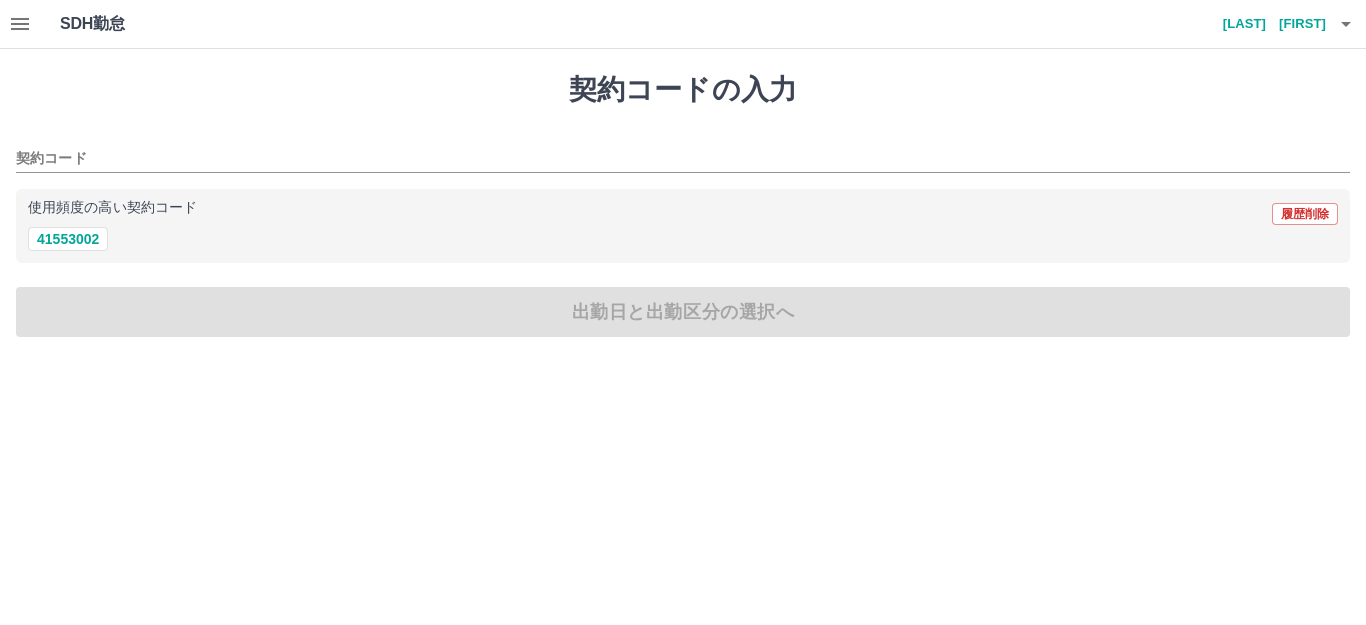 click on "契約コードの入力 契約コード 使用頻度の高い契約コード 履歴削除 [NUMBER] 出勤日と出勤区分の選択へ" at bounding box center [683, 205] 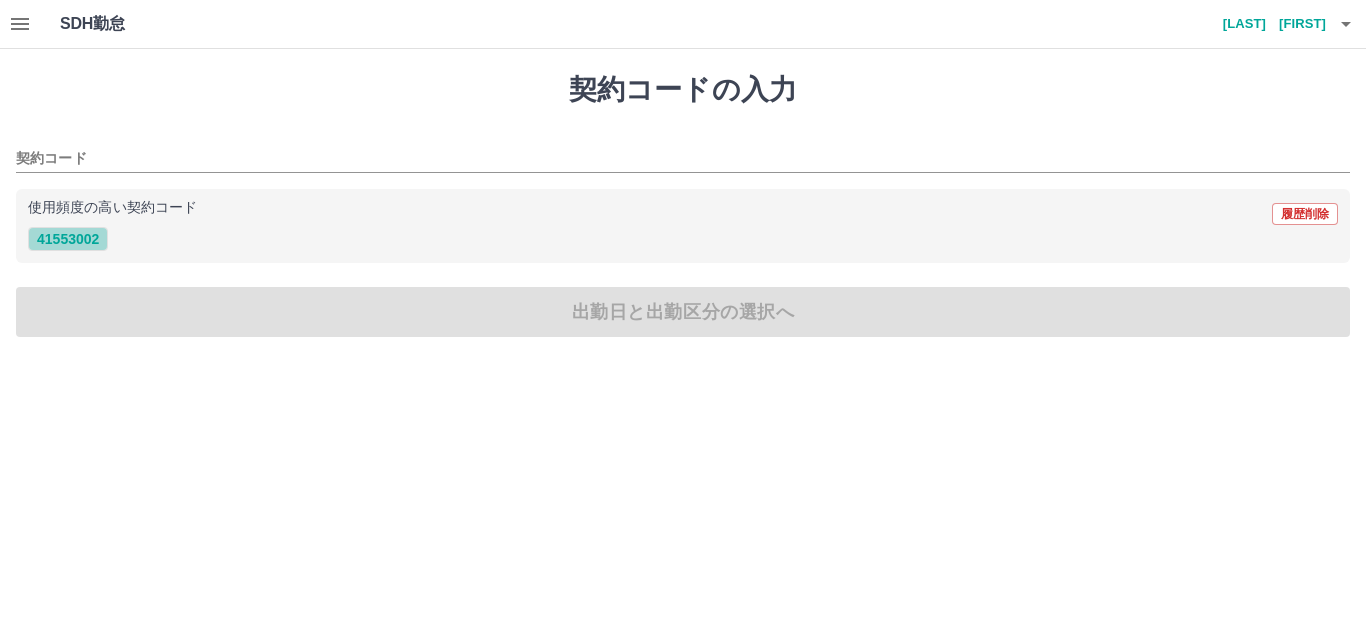 click on "41553002" at bounding box center [68, 239] 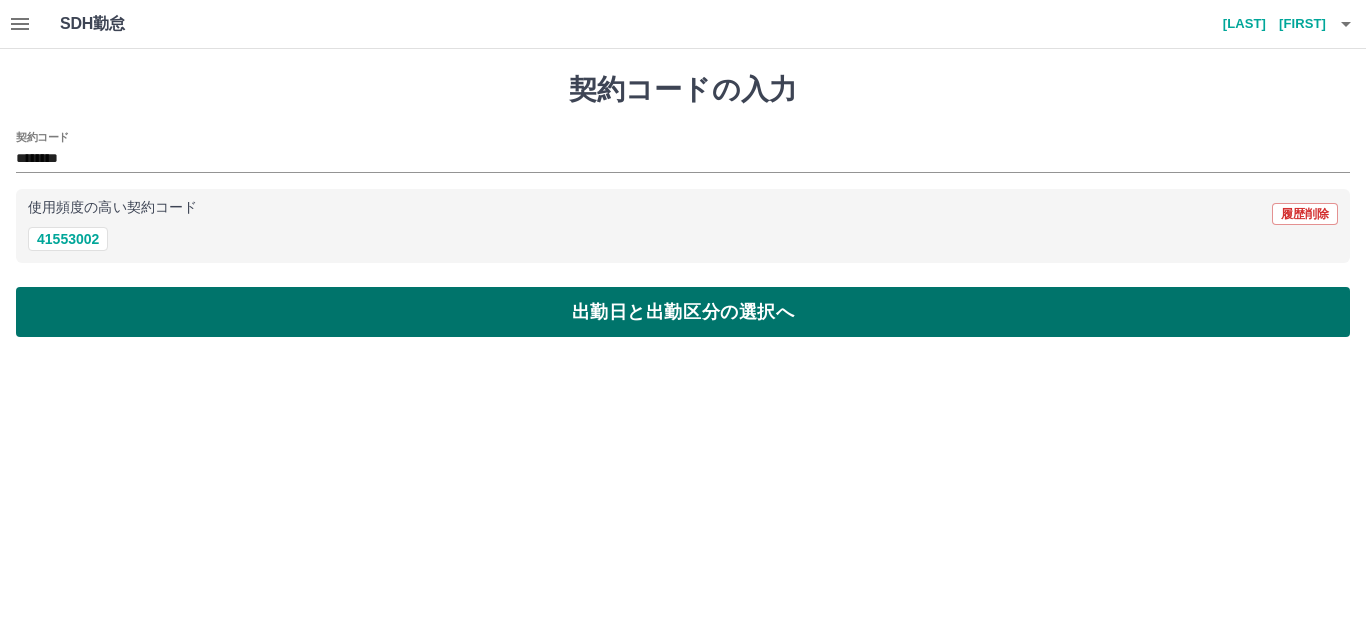 click on "出勤日と出勤区分の選択へ" at bounding box center [683, 312] 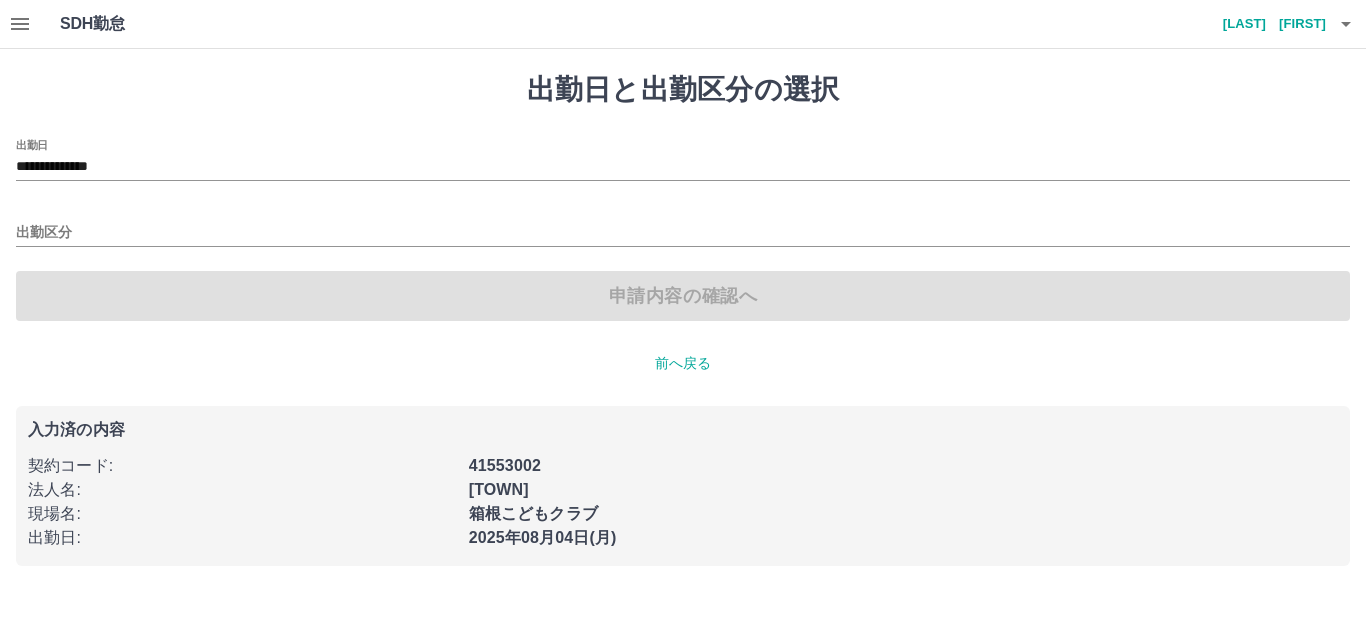 click on "申請内容の確認へ" at bounding box center [683, 296] 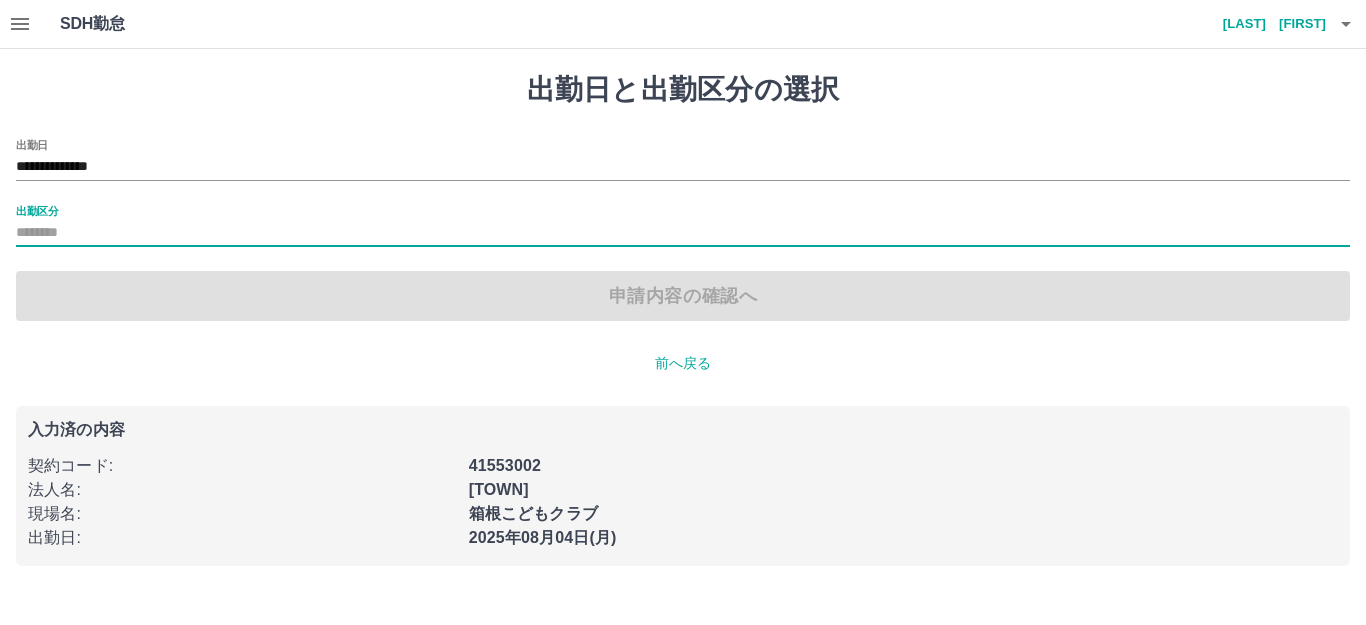 click on "出勤区分" at bounding box center [683, 226] 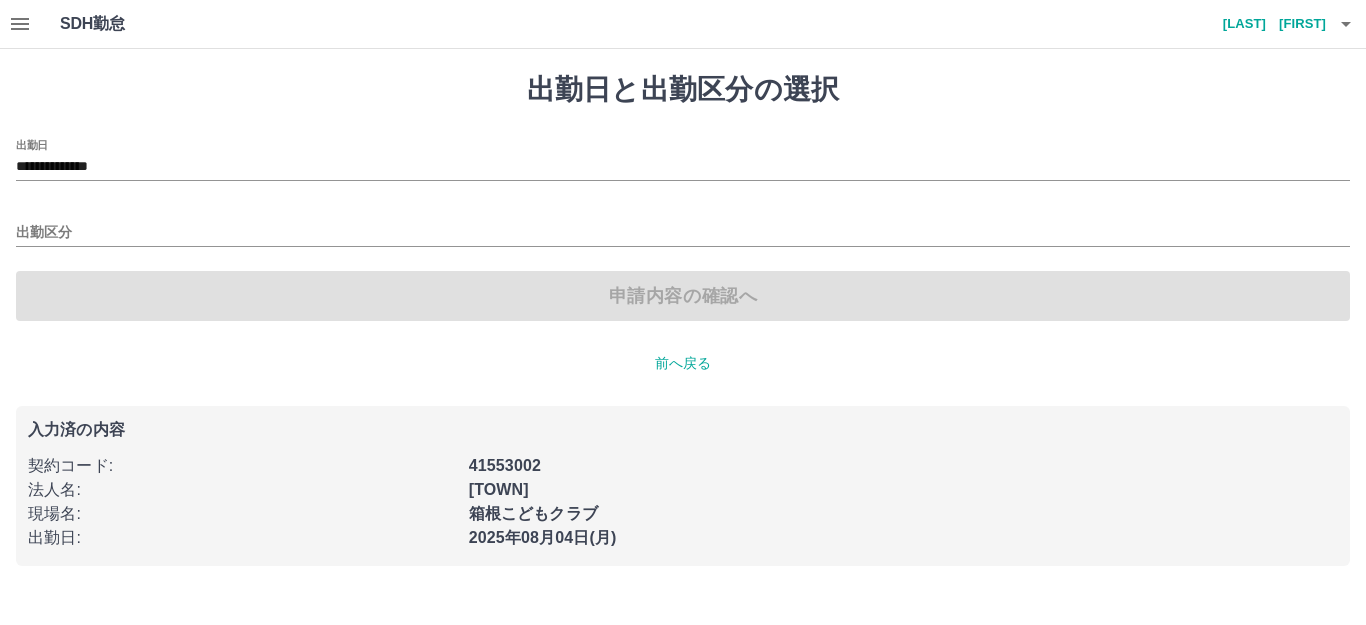 click on "**********" at bounding box center (683, 230) 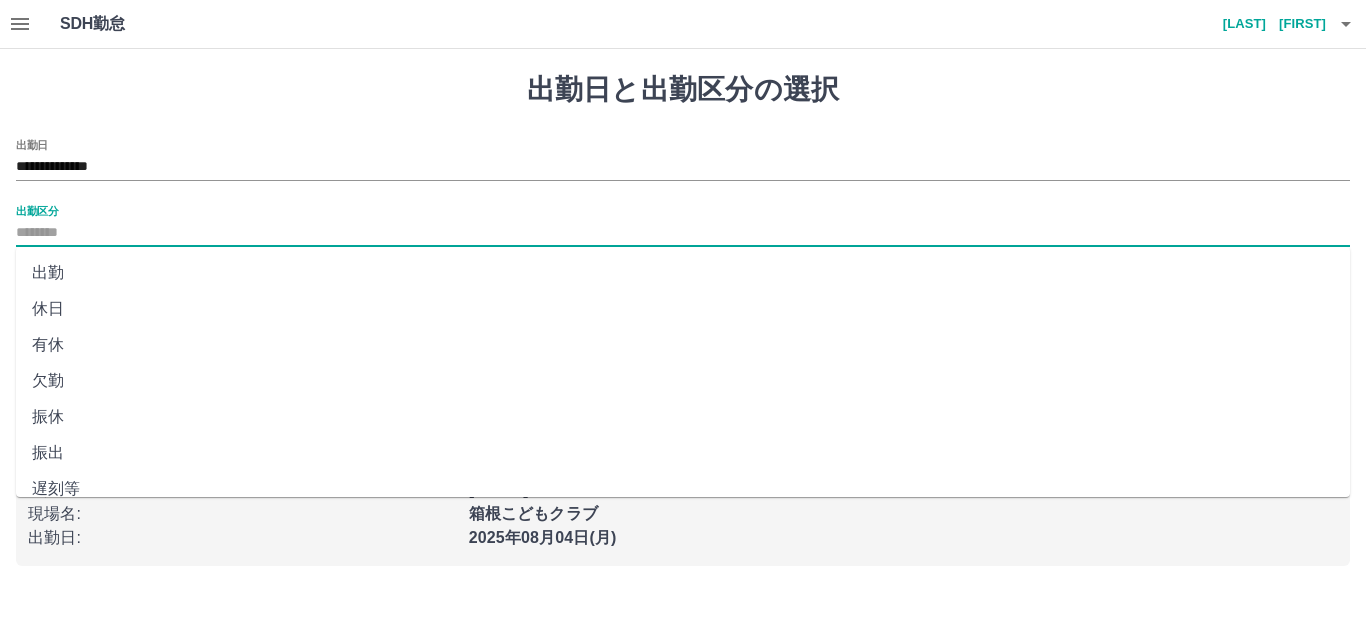 click on "出勤区分" at bounding box center (683, 233) 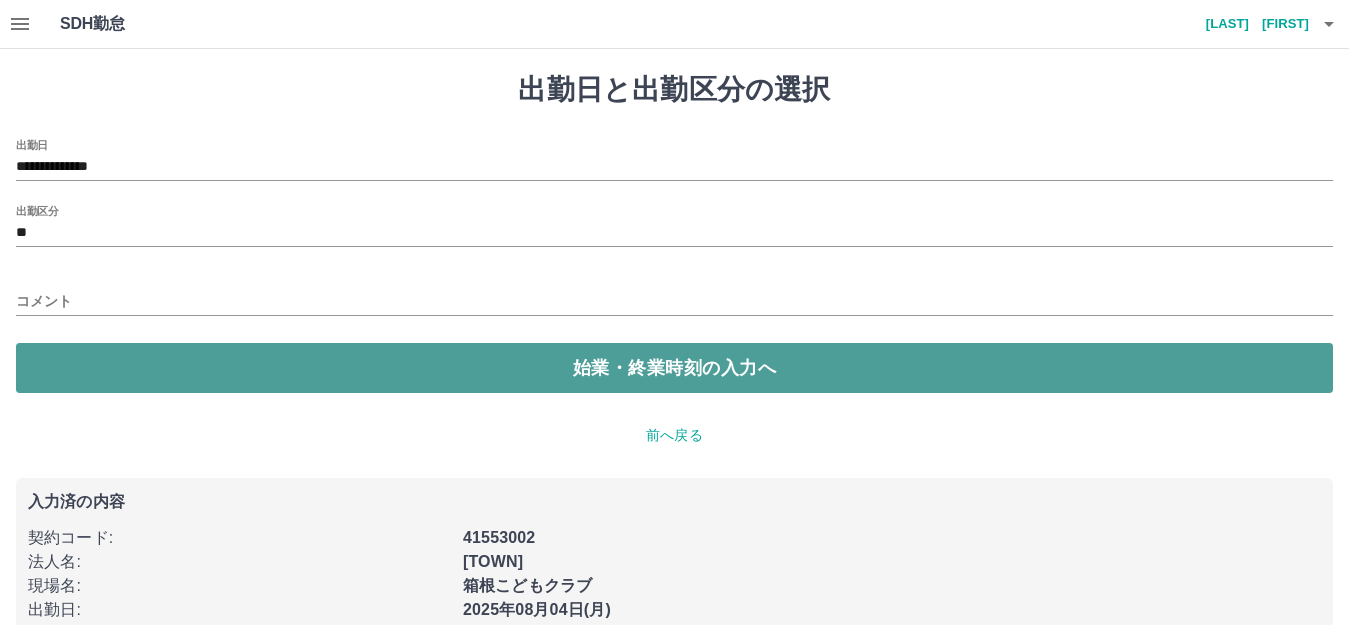 click on "始業・終業時刻の入力へ" at bounding box center [674, 368] 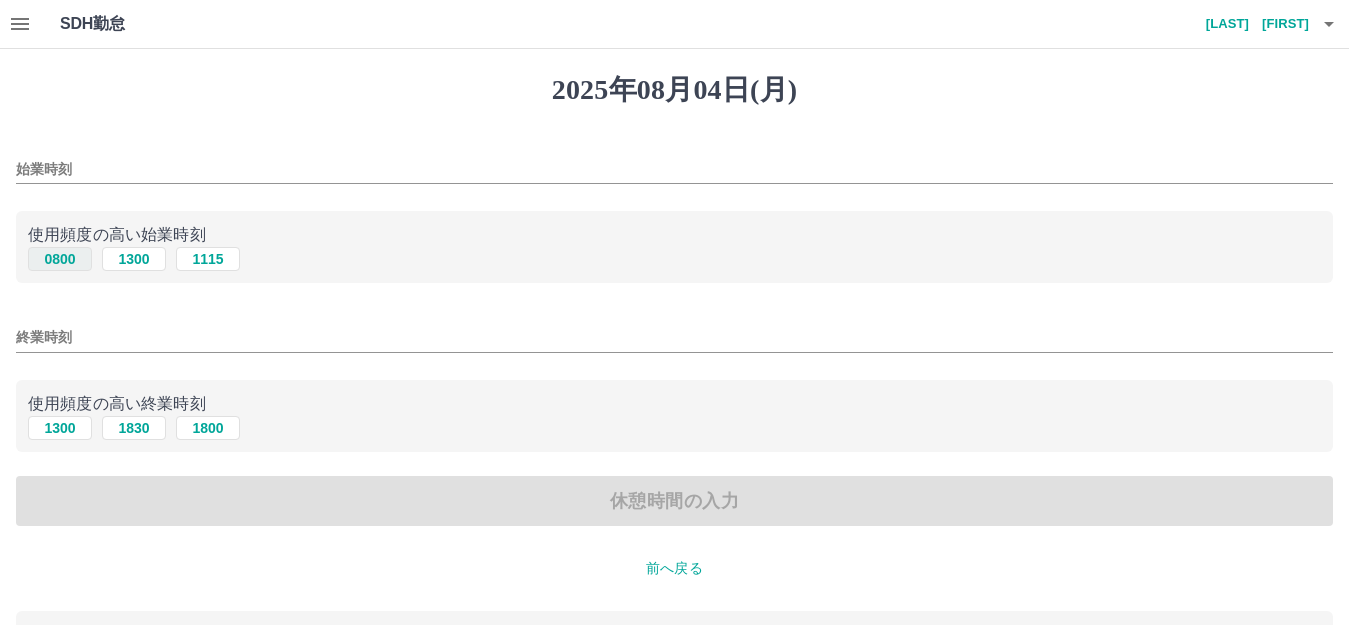 click on "0800" at bounding box center (60, 259) 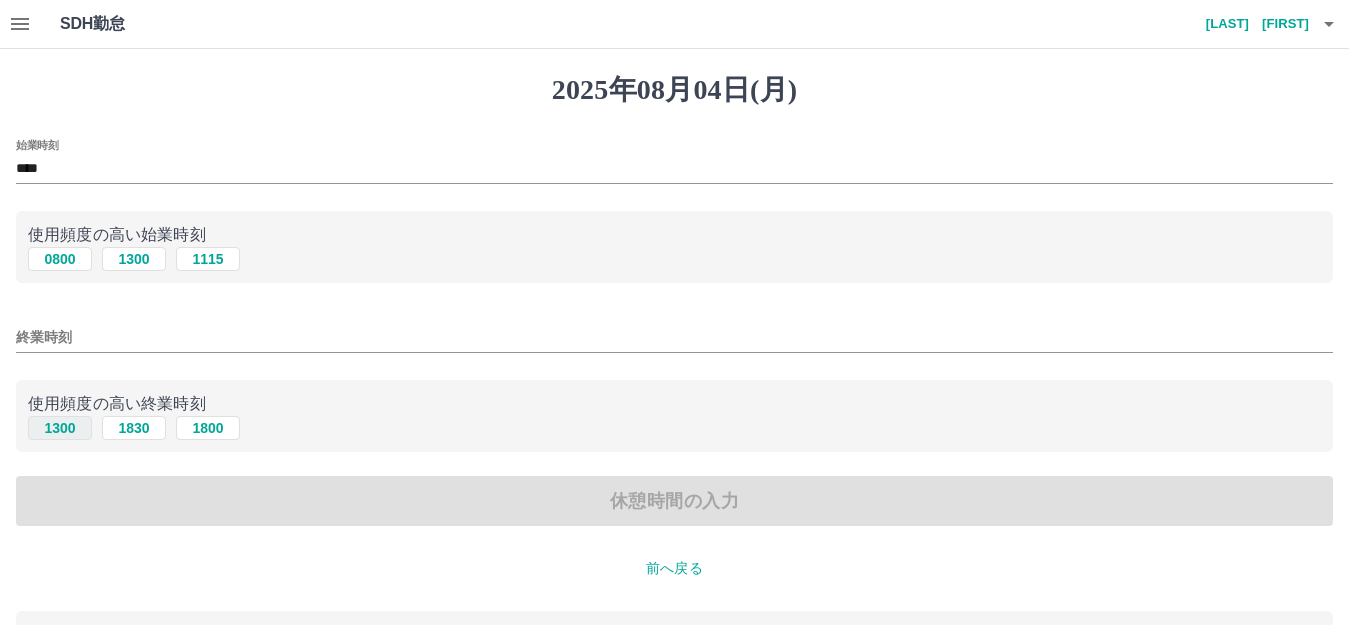 click on "1300" at bounding box center [60, 428] 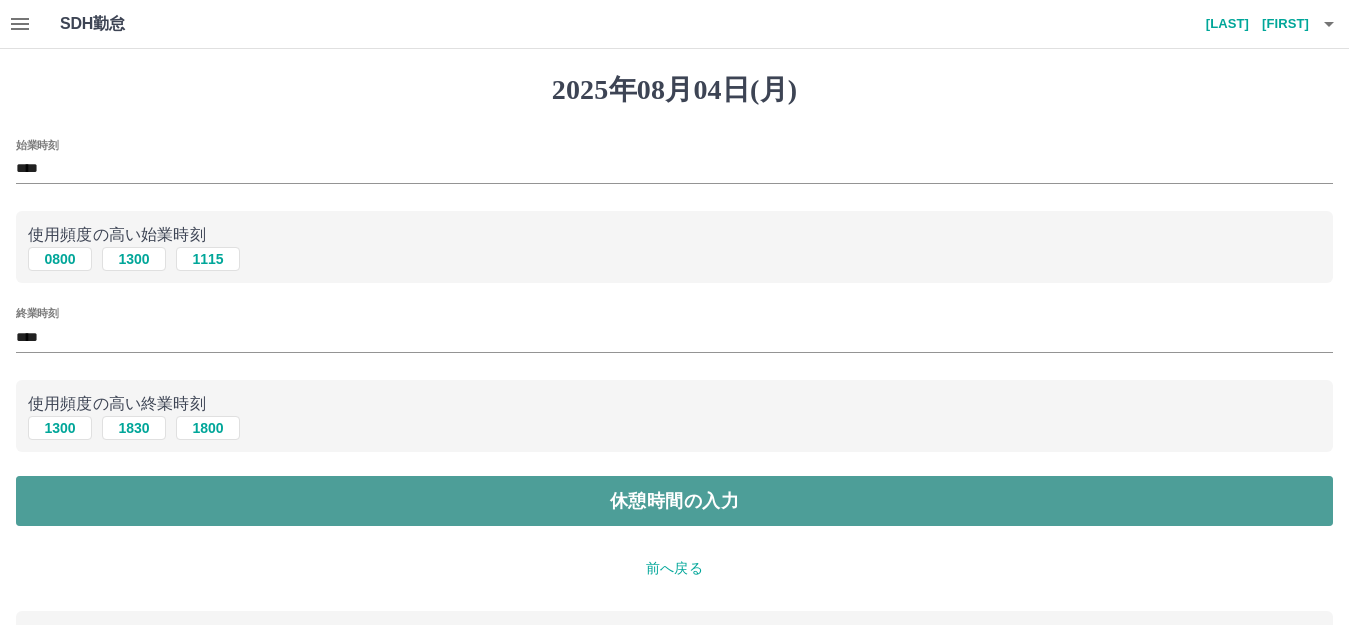 click on "休憩時間の入力" at bounding box center [674, 501] 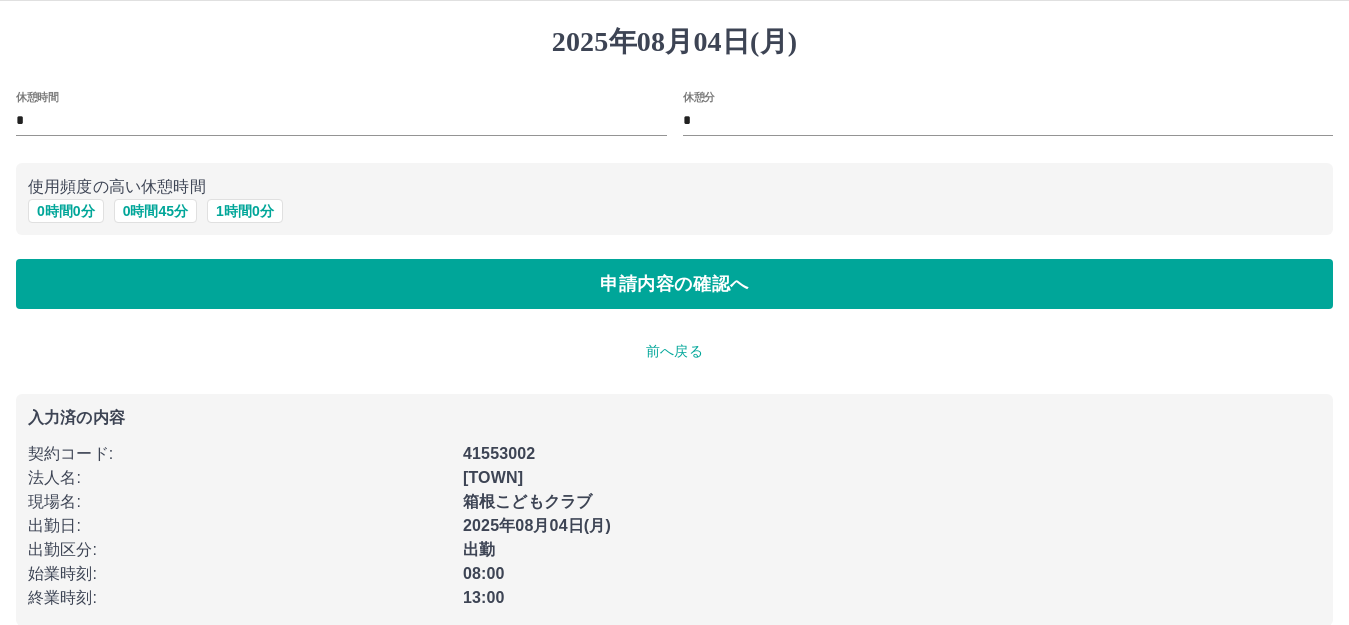 scroll, scrollTop: 74, scrollLeft: 0, axis: vertical 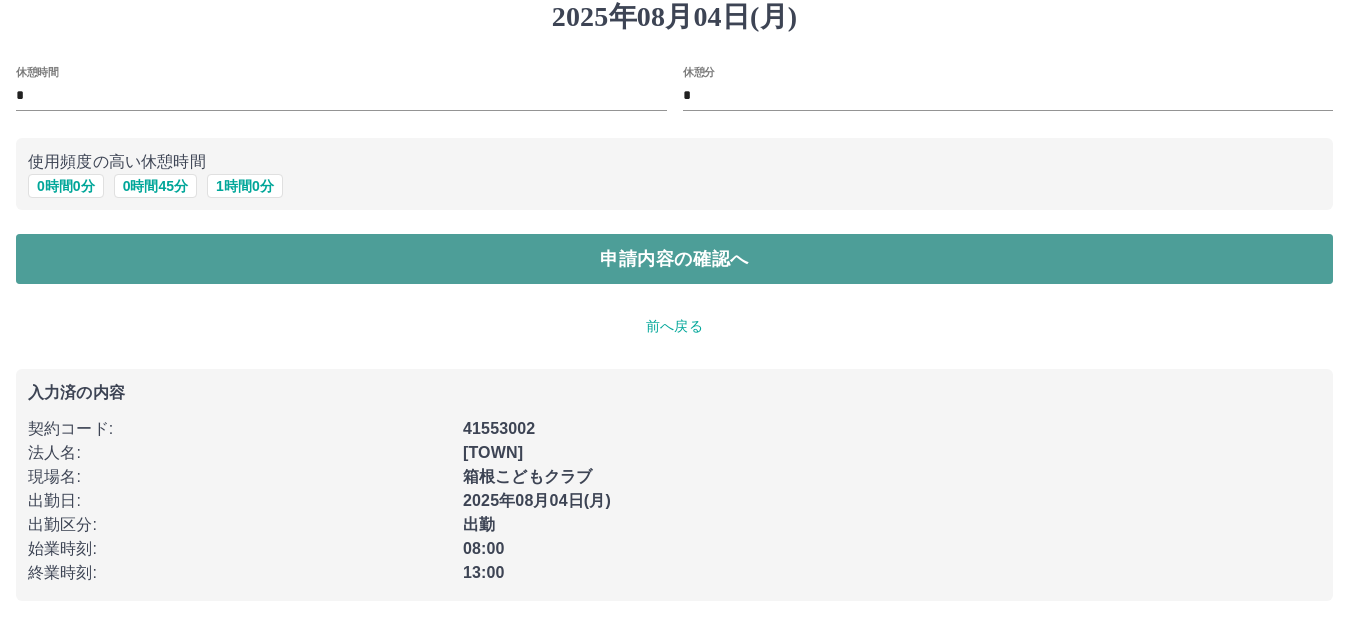 click on "申請内容の確認へ" at bounding box center (674, 259) 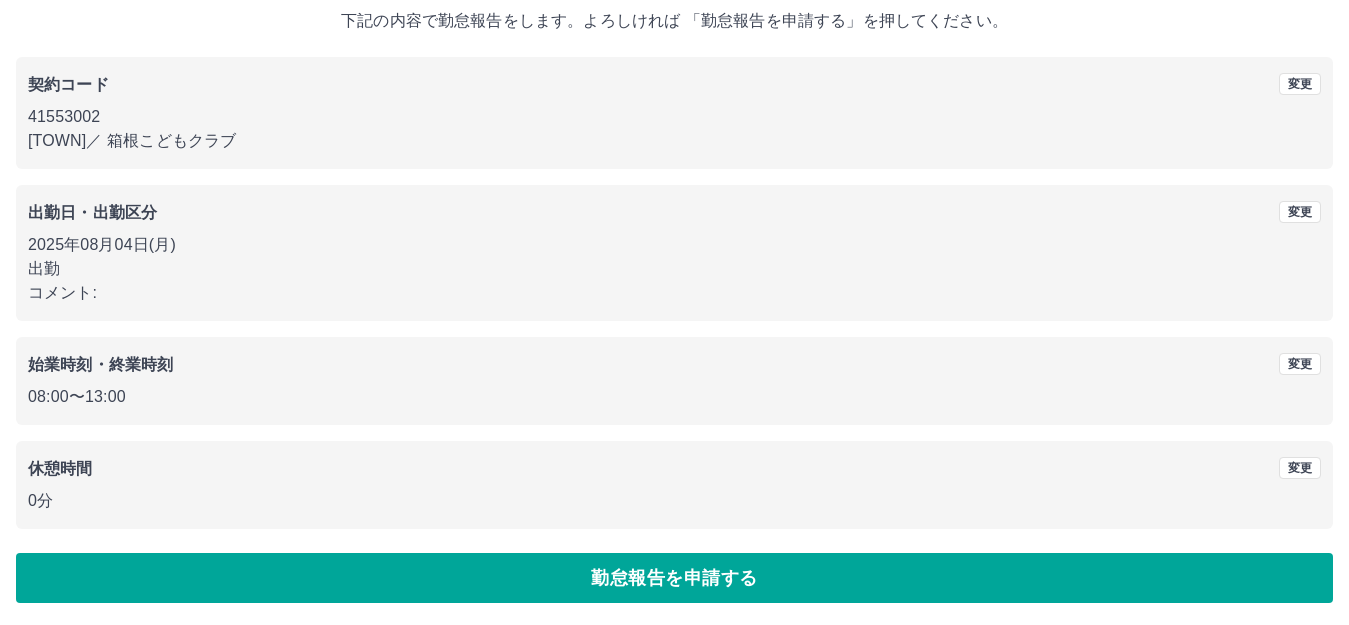 scroll, scrollTop: 124, scrollLeft: 0, axis: vertical 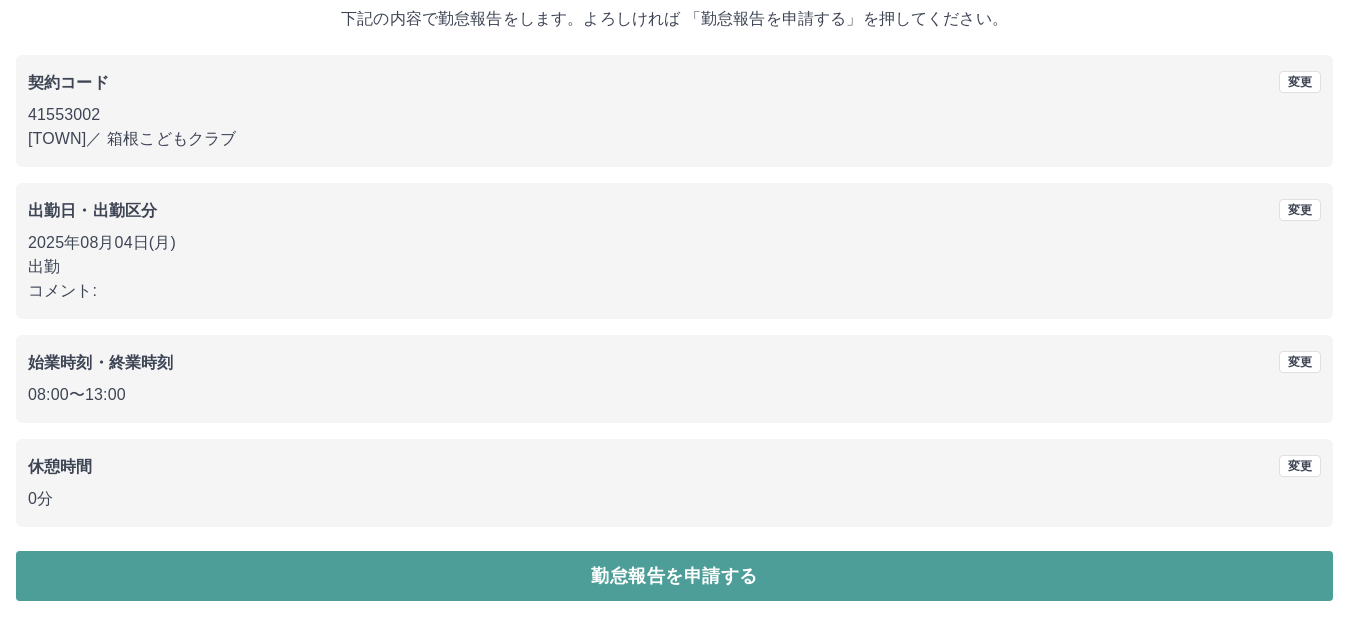 click on "勤怠報告を申請する" at bounding box center [674, 576] 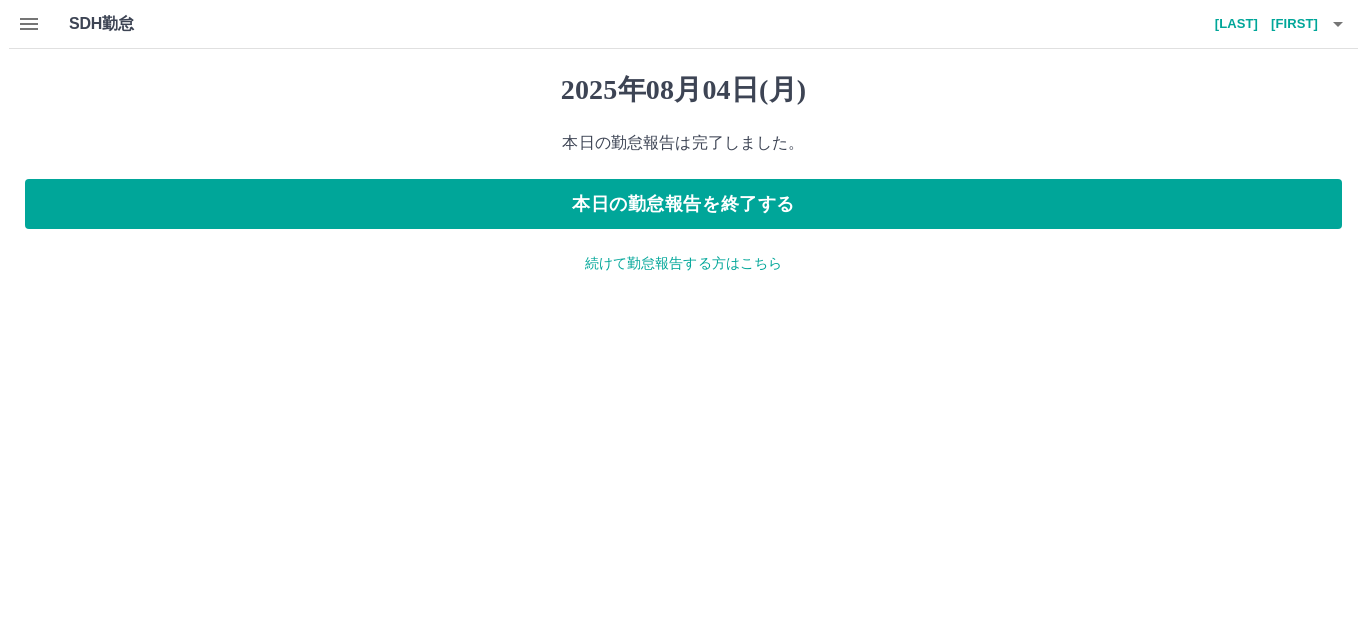 scroll, scrollTop: 0, scrollLeft: 0, axis: both 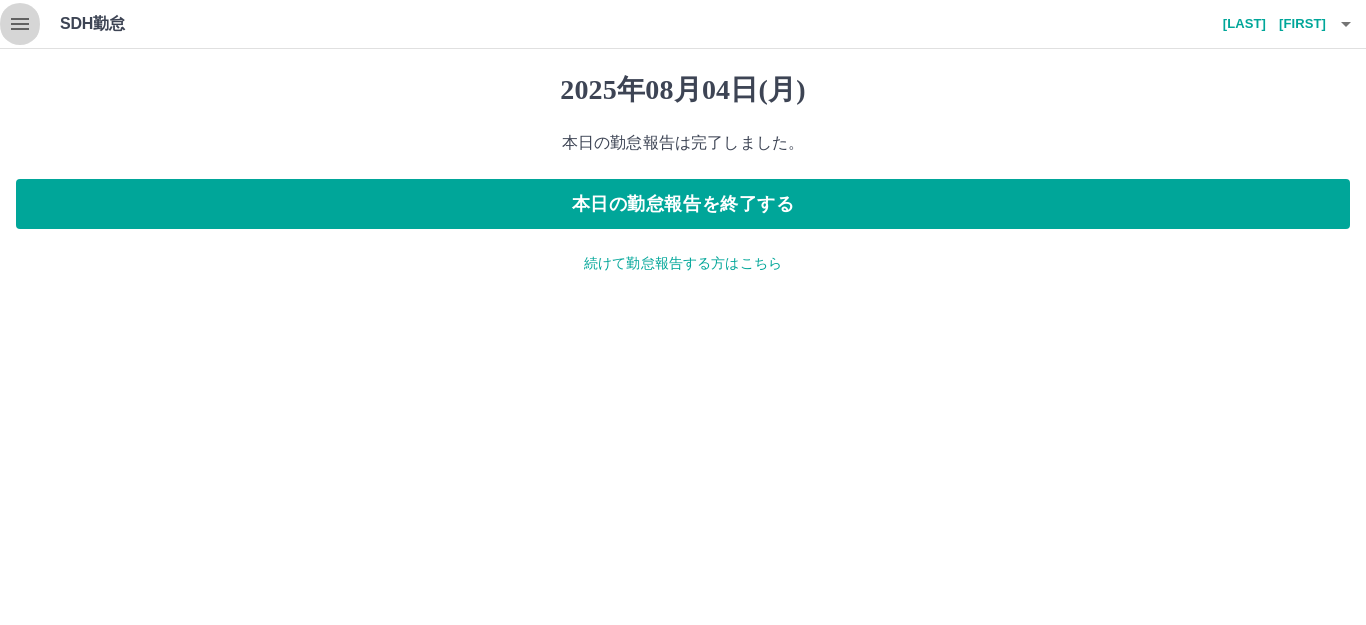 click 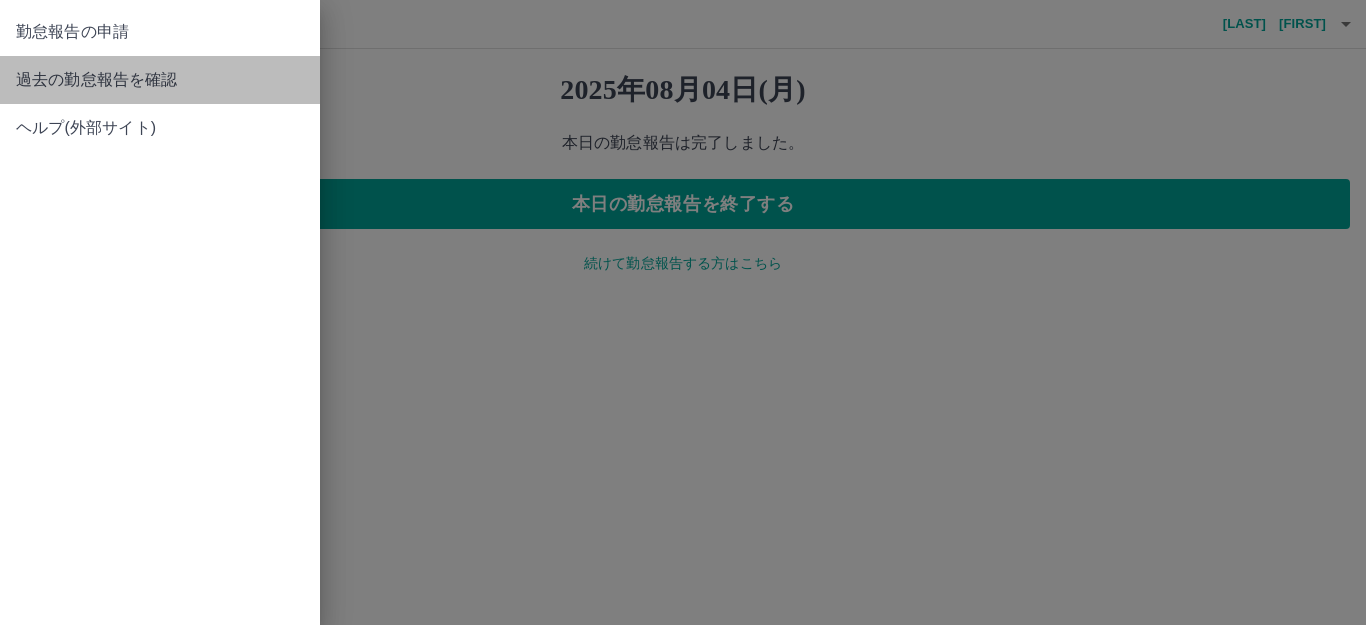click on "過去の勤怠報告を確認" at bounding box center [160, 80] 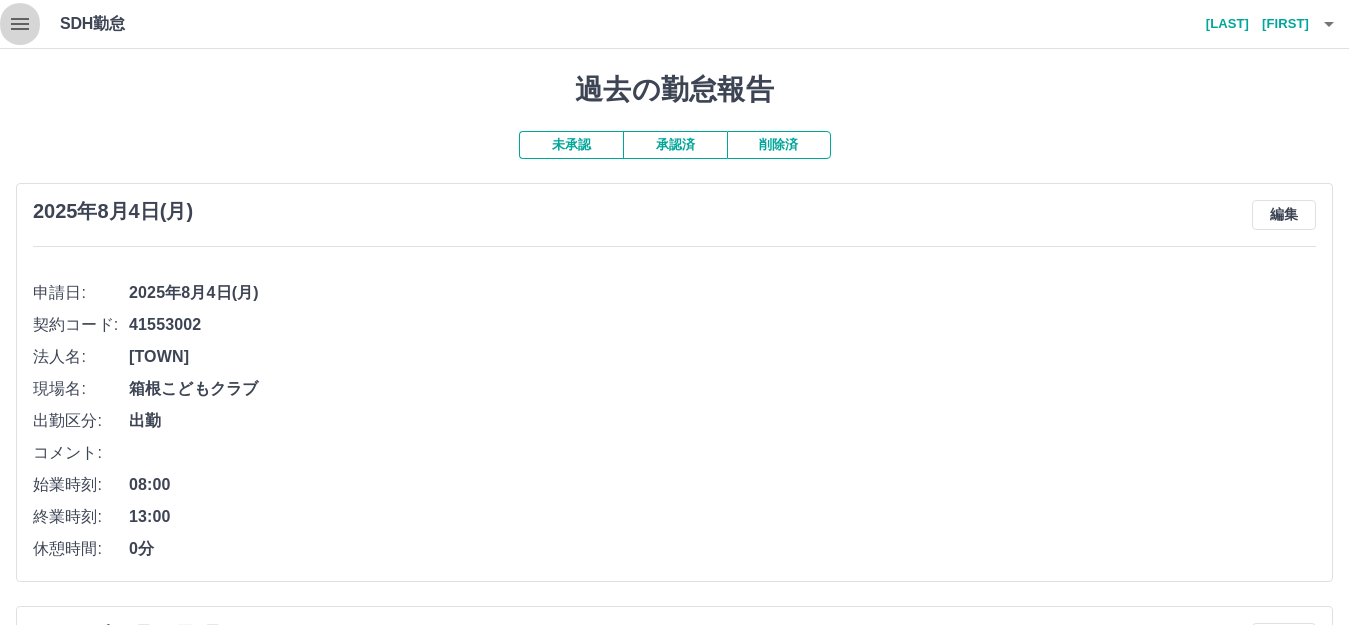 click 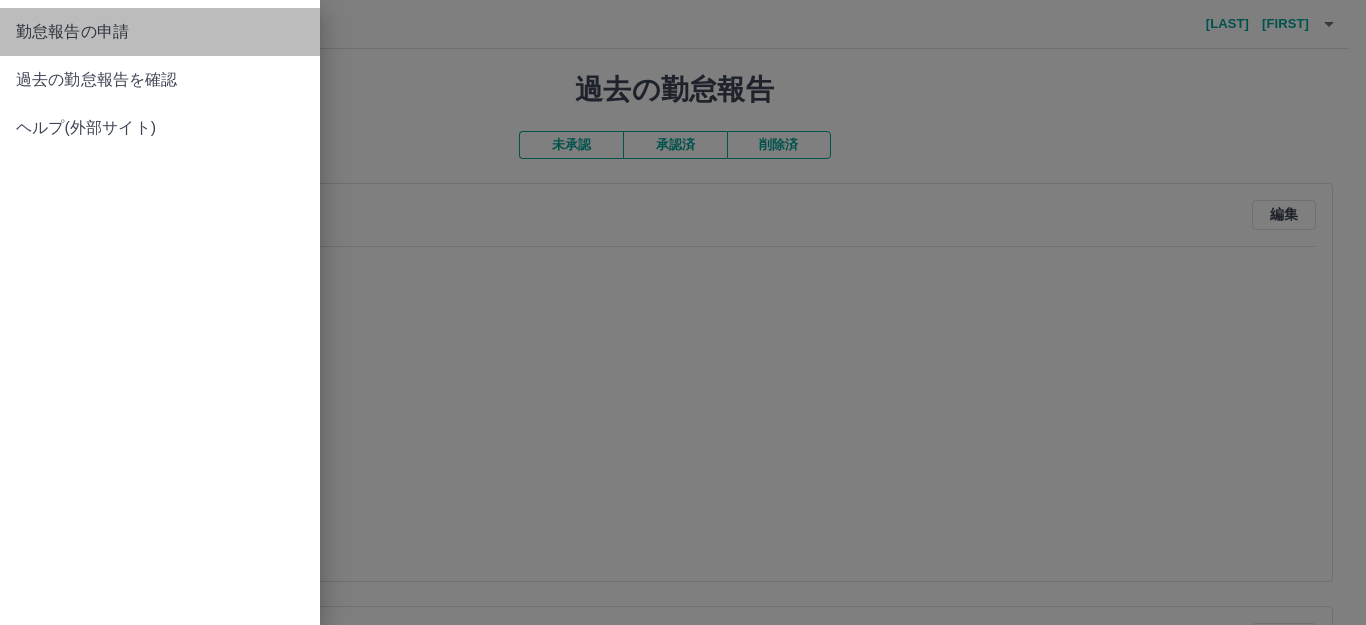 click on "勤怠報告の申請" at bounding box center [160, 32] 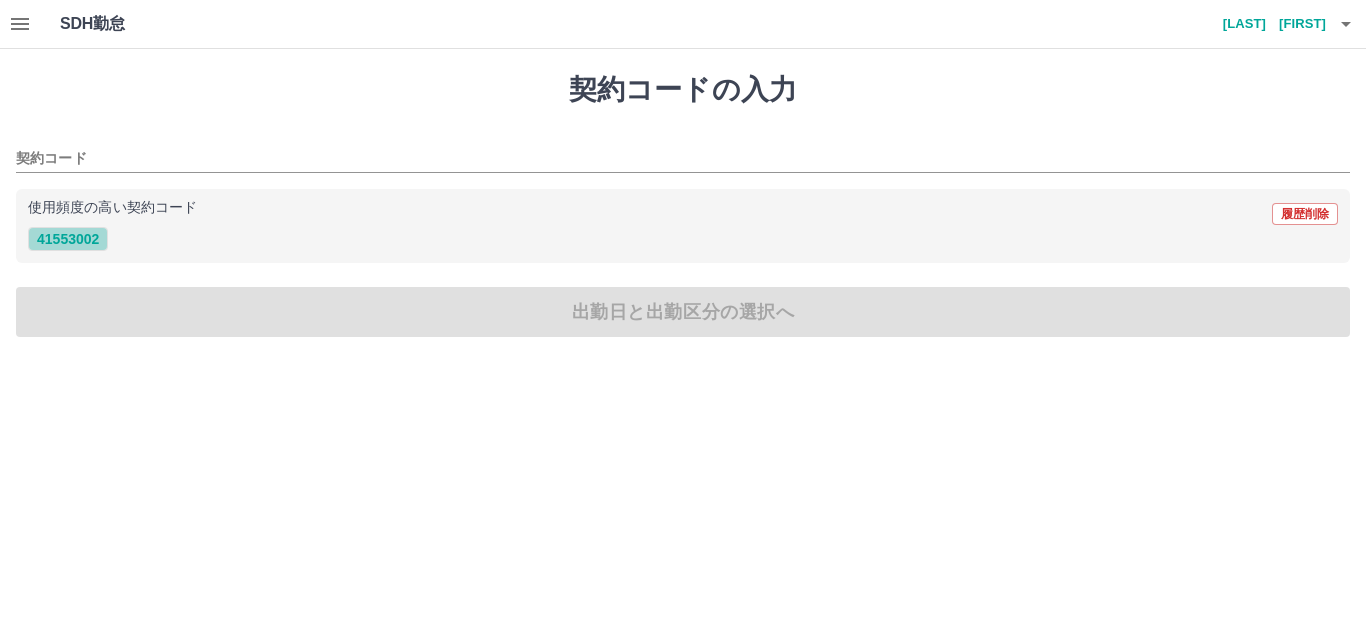 click on "41553002" at bounding box center [68, 239] 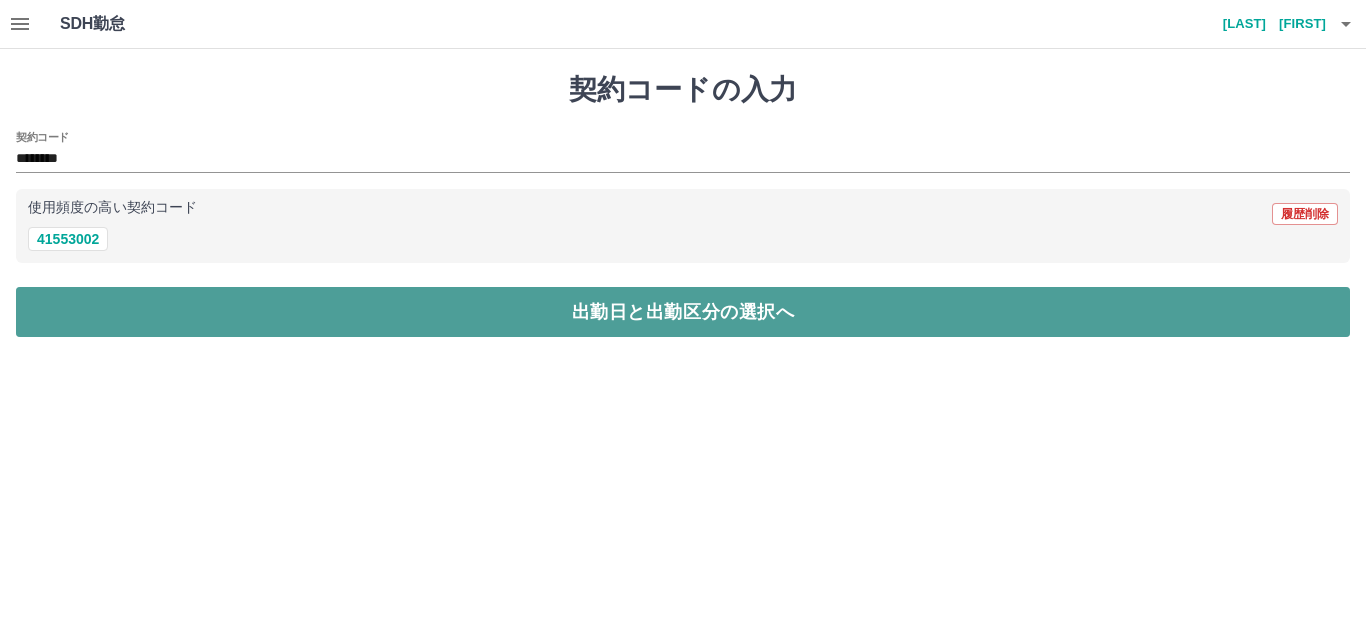 click on "出勤日と出勤区分の選択へ" at bounding box center [683, 312] 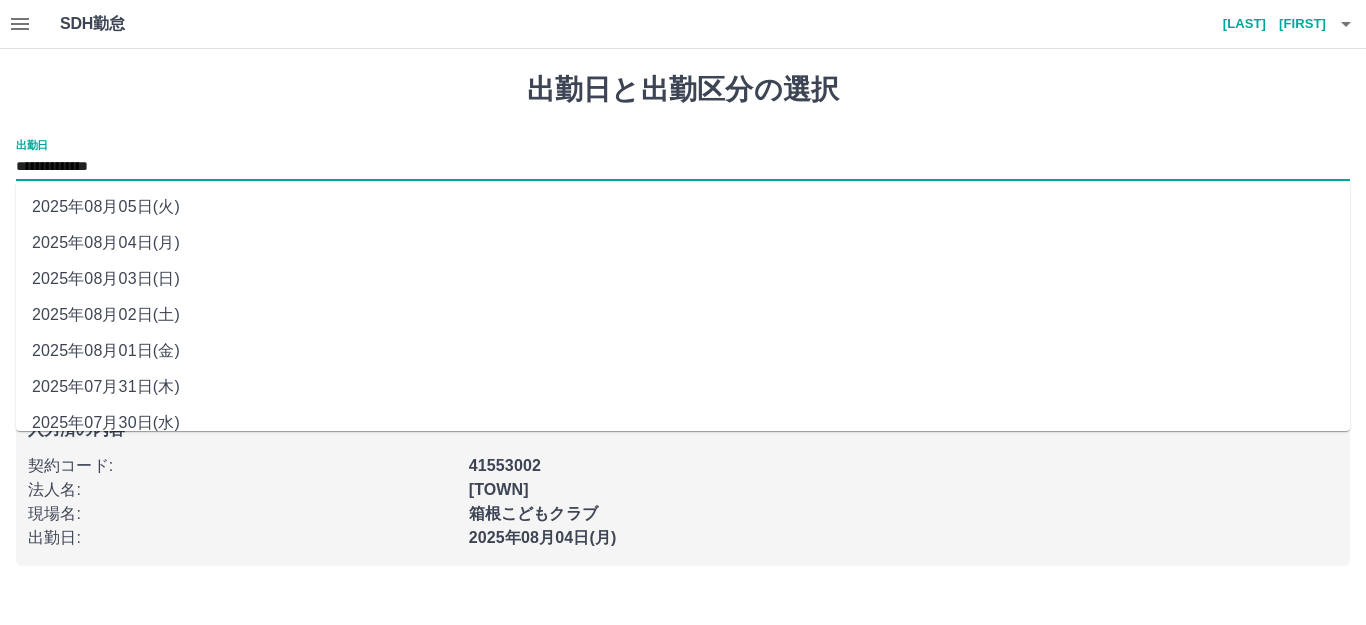 click on "**********" at bounding box center (683, 167) 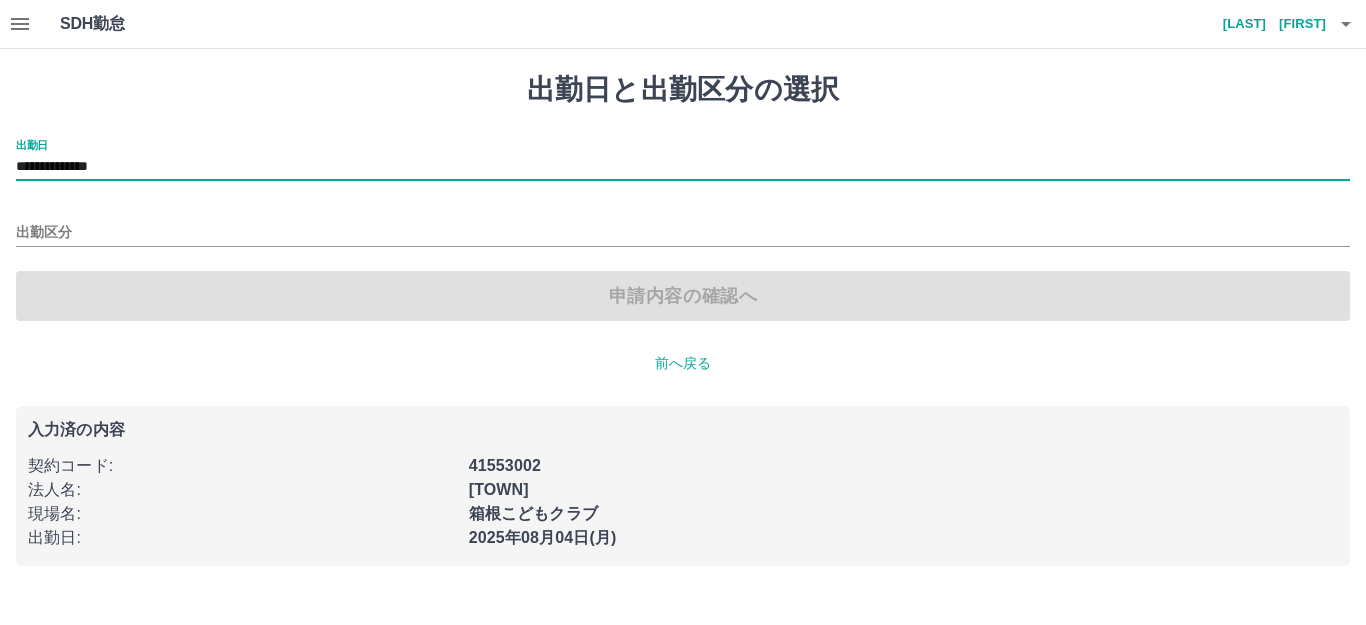 click on "出勤区分" at bounding box center [683, 226] 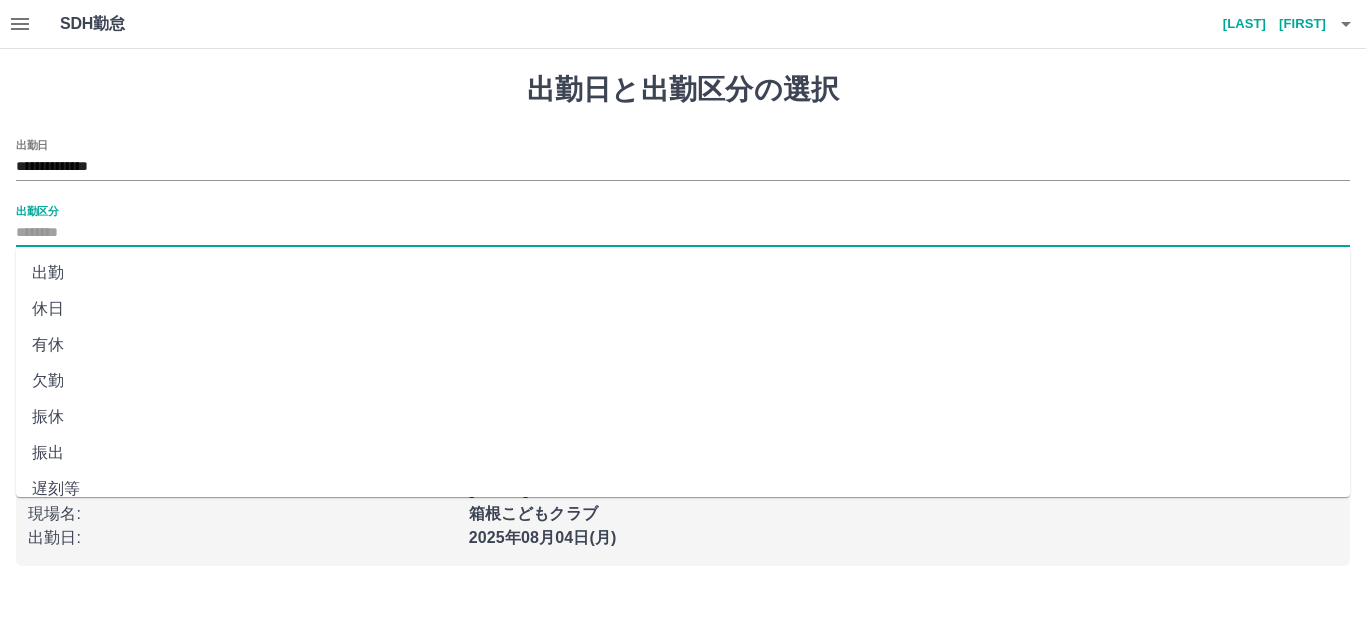 click on "出勤区分" at bounding box center [683, 233] 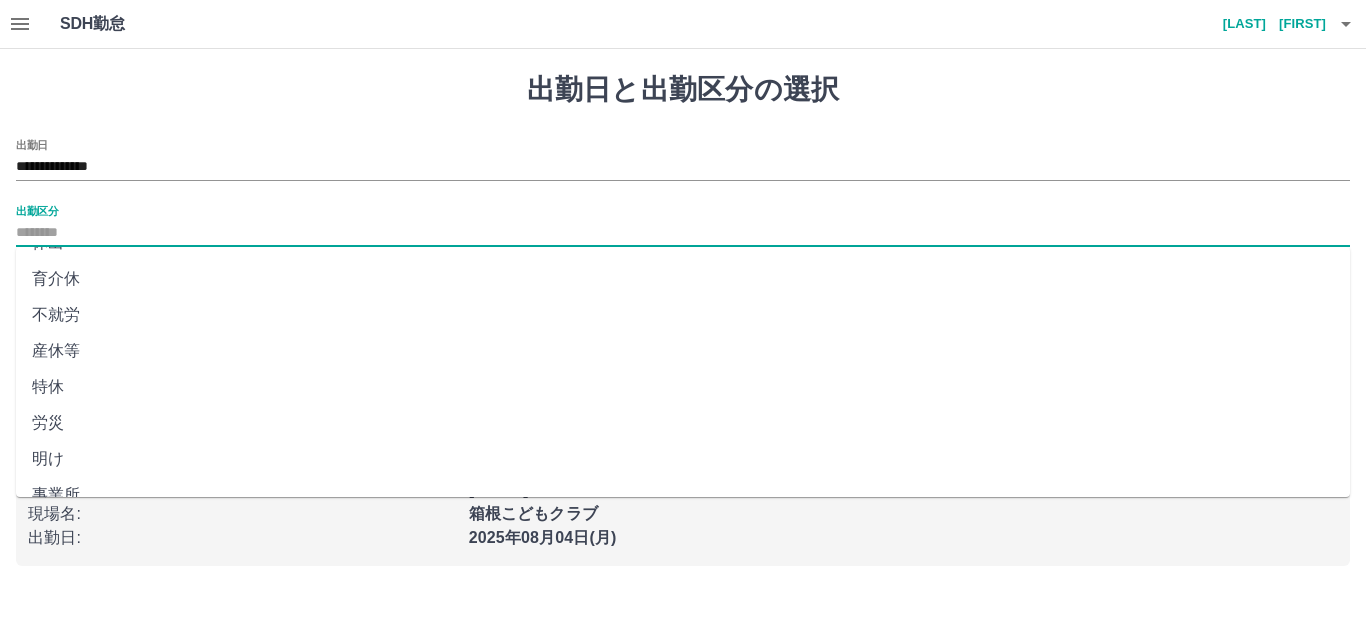scroll, scrollTop: 400, scrollLeft: 0, axis: vertical 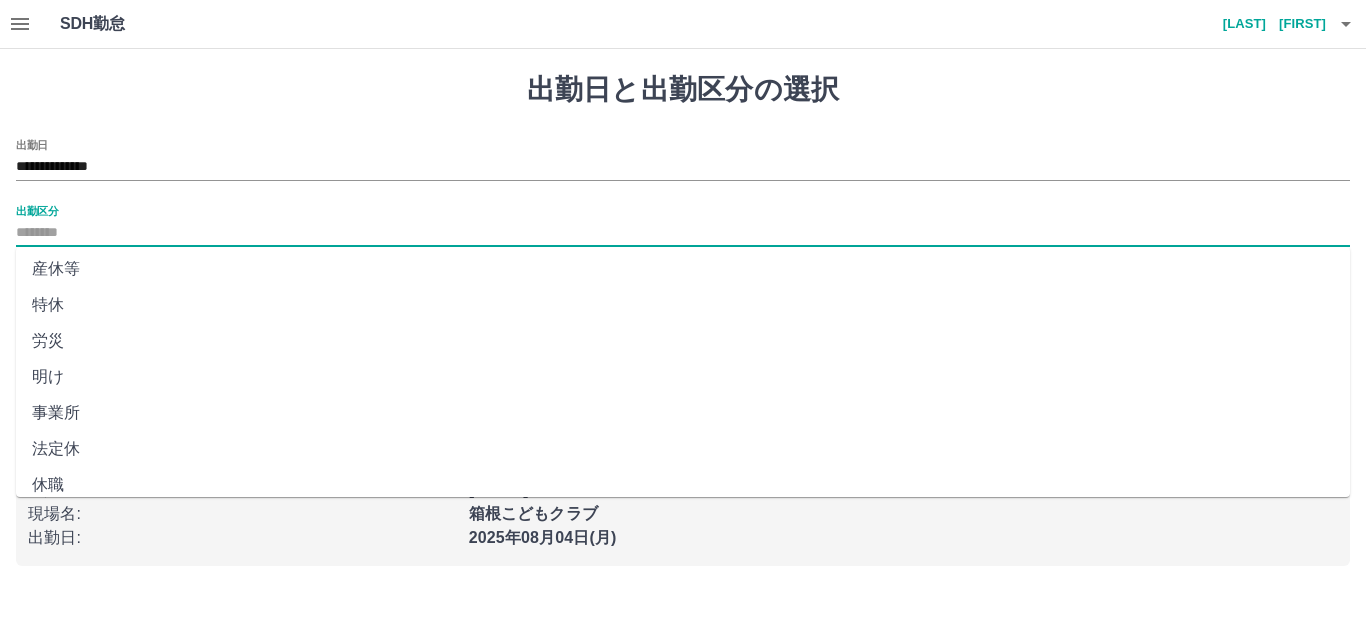 click on "法定休" at bounding box center [683, 449] 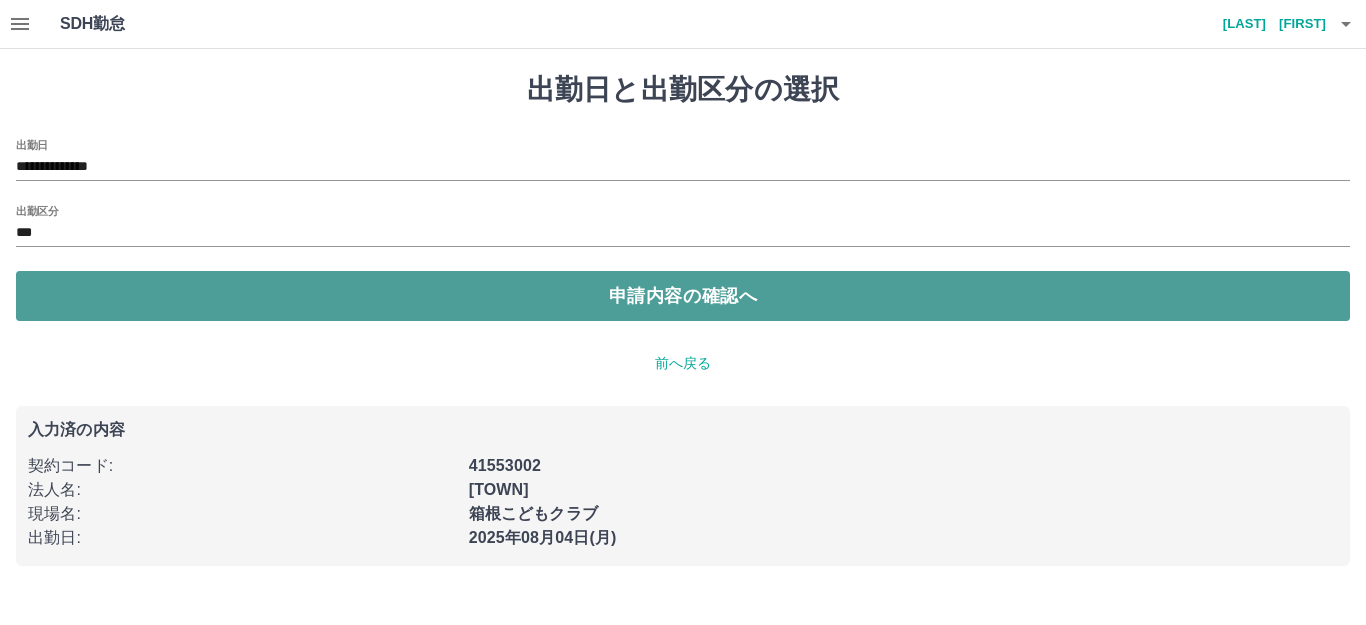 click on "申請内容の確認へ" at bounding box center (683, 296) 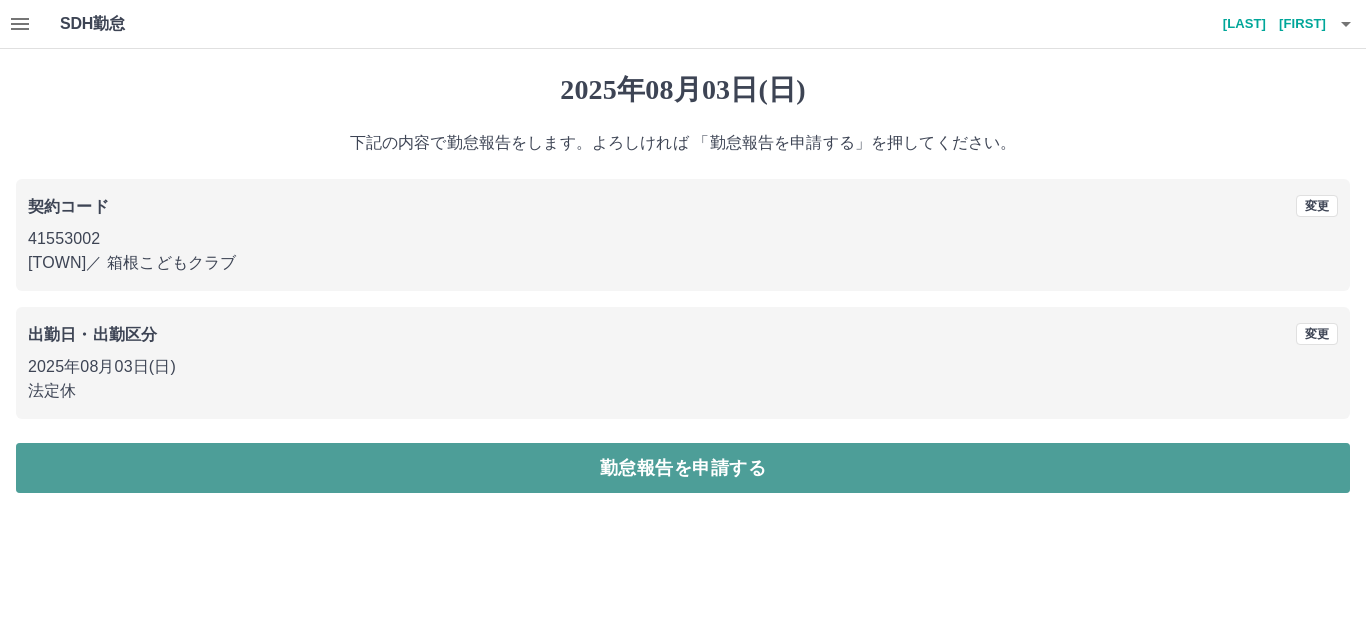 click on "勤怠報告を申請する" at bounding box center [683, 468] 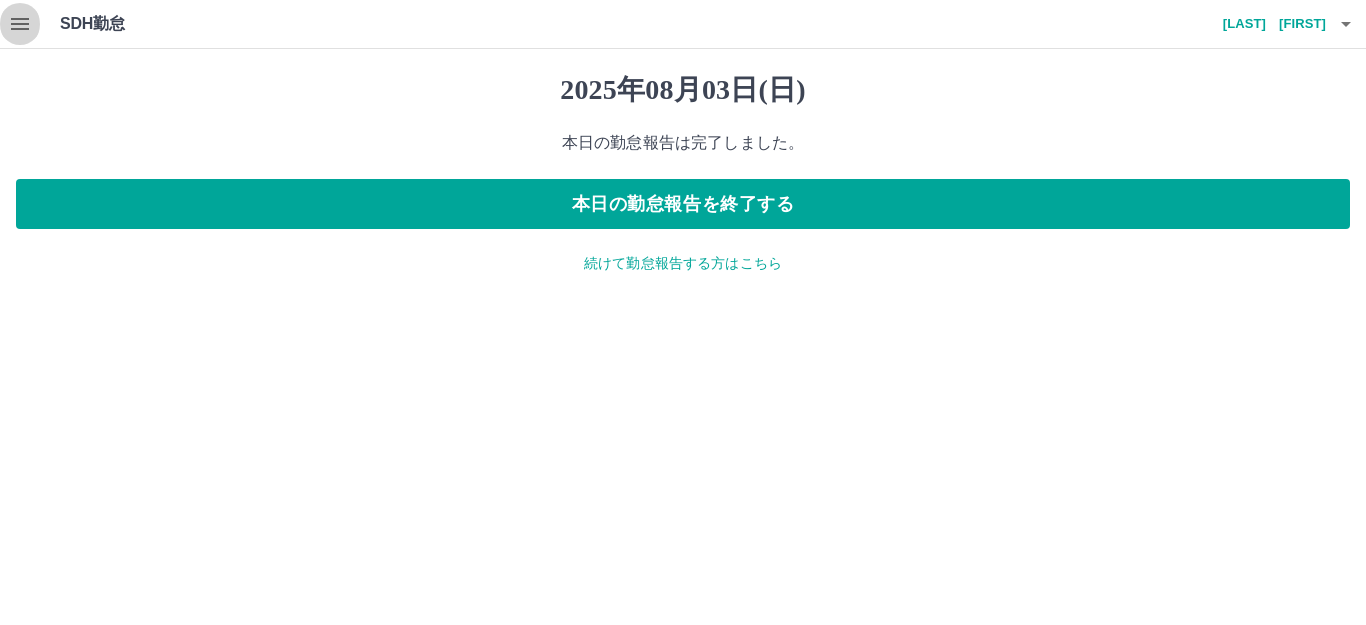 click 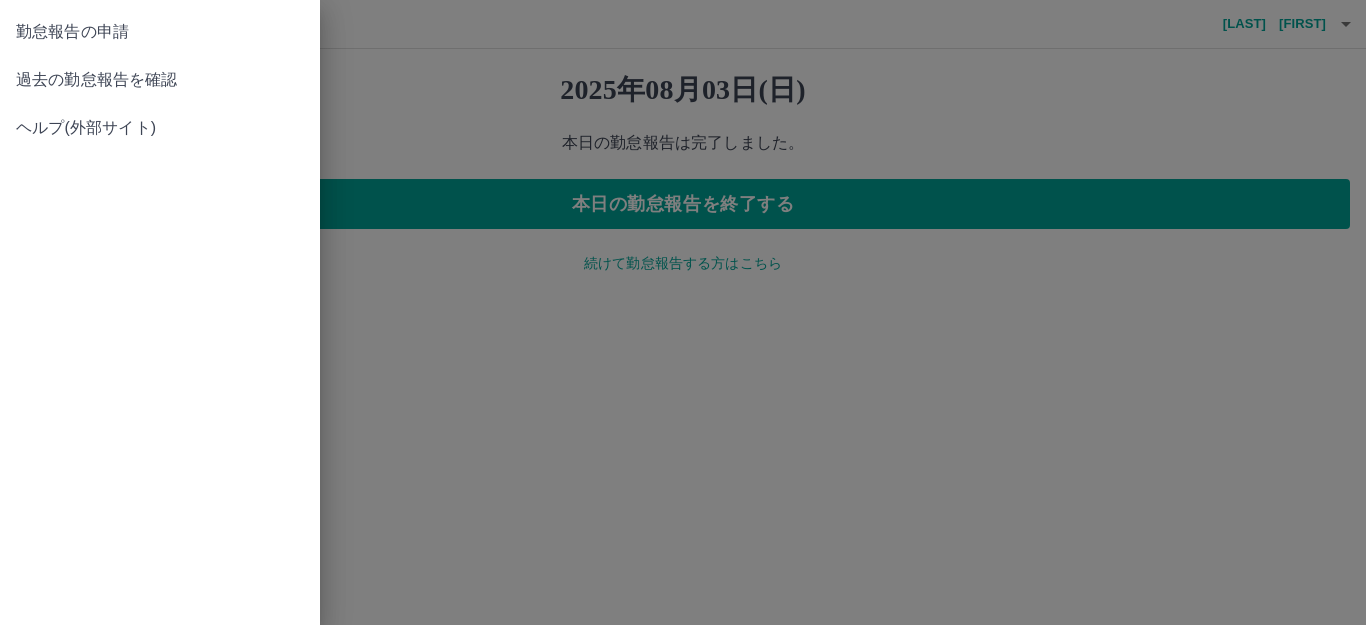 click on "勤怠報告の申請" at bounding box center [160, 32] 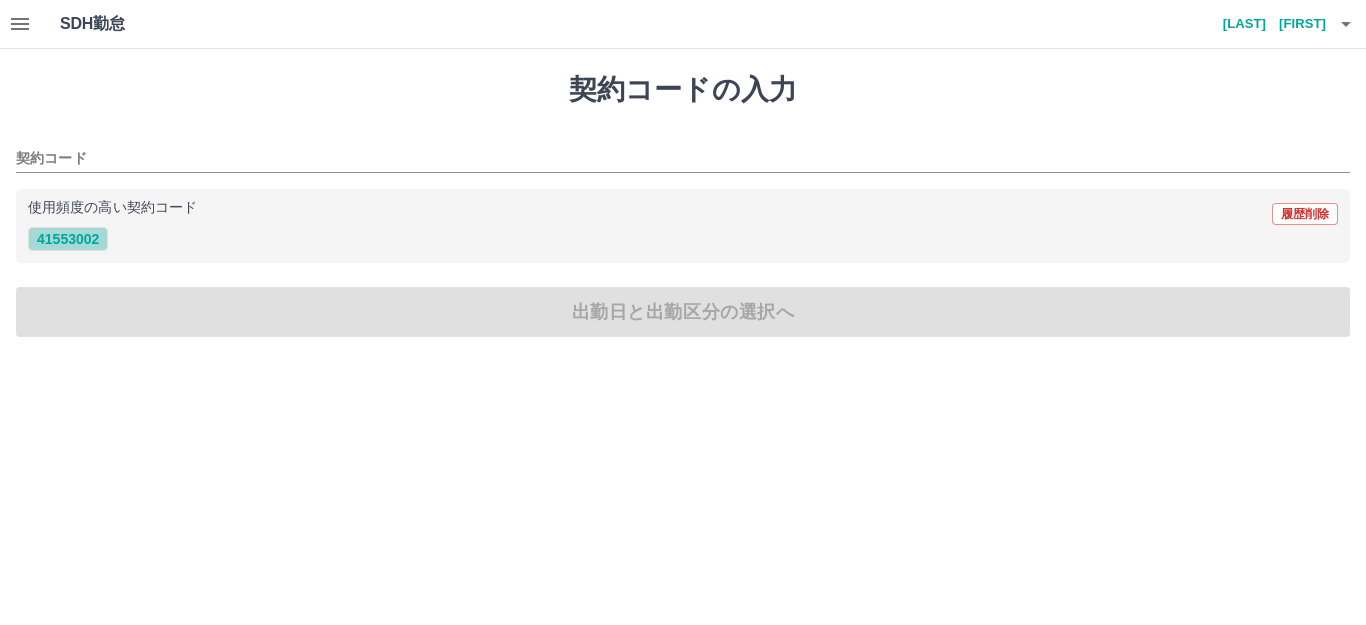 click on "41553002" at bounding box center (68, 239) 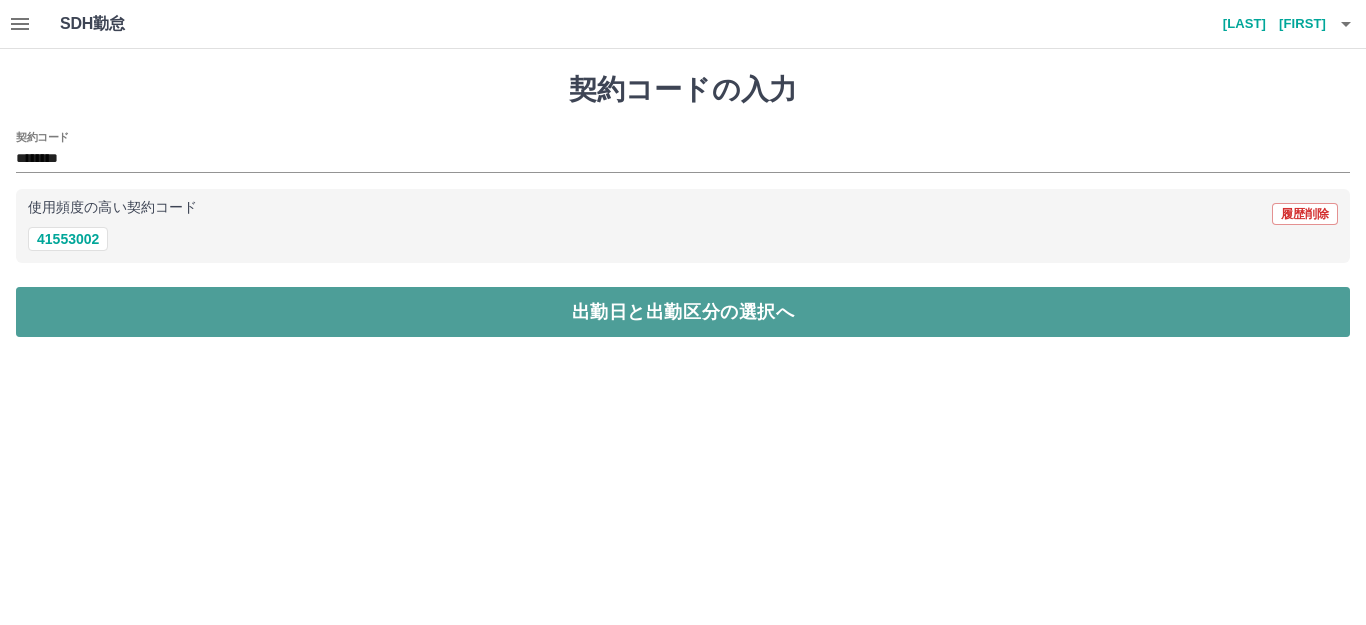 click on "出勤日と出勤区分の選択へ" at bounding box center [683, 312] 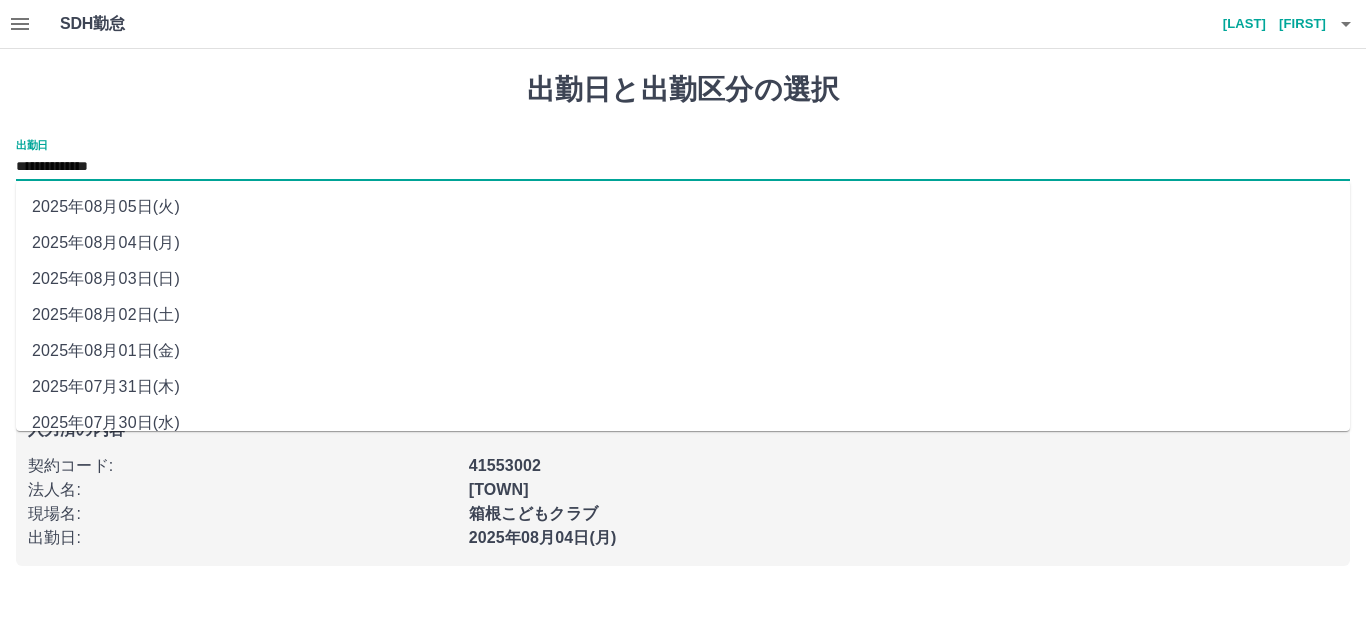 click on "**********" at bounding box center [683, 167] 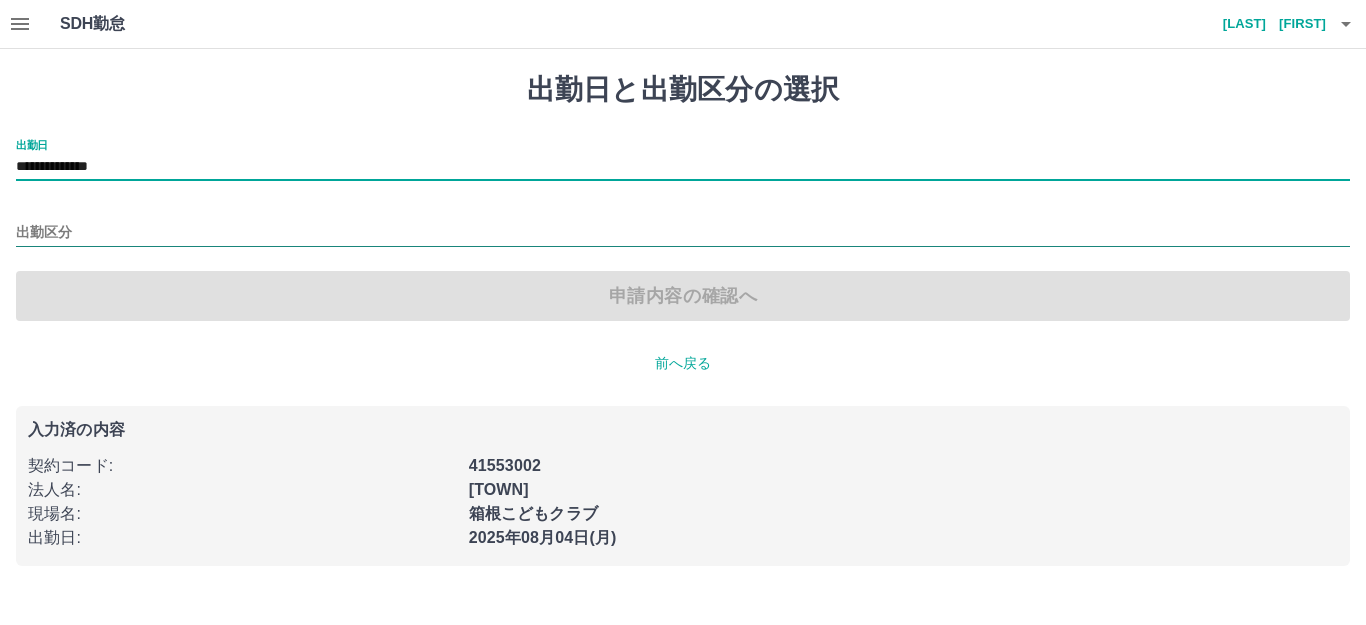 click on "出勤区分" at bounding box center [683, 233] 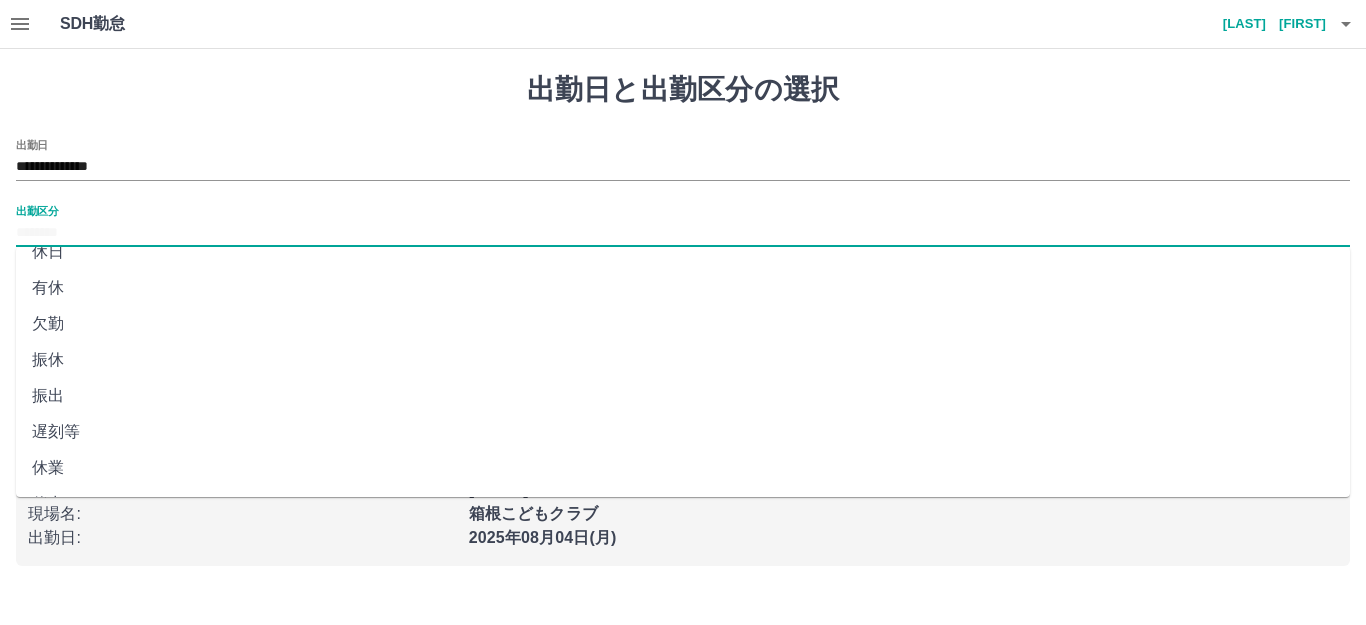 scroll, scrollTop: 0, scrollLeft: 0, axis: both 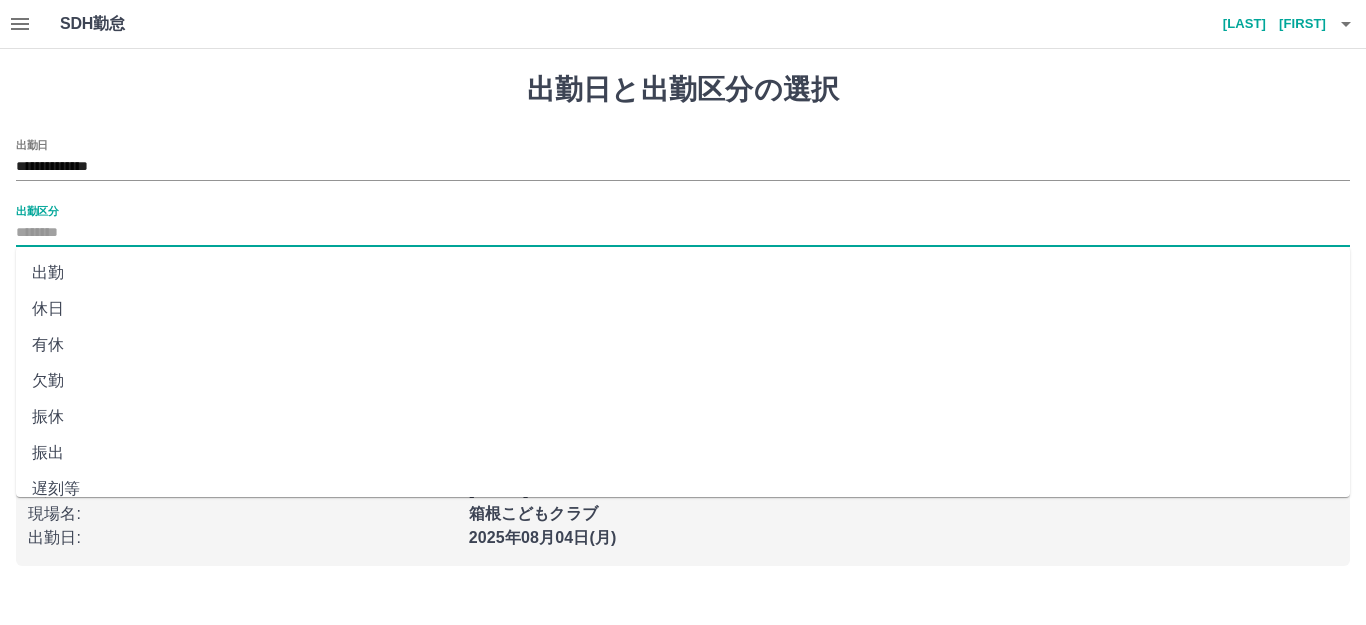 click on "休日" at bounding box center [683, 309] 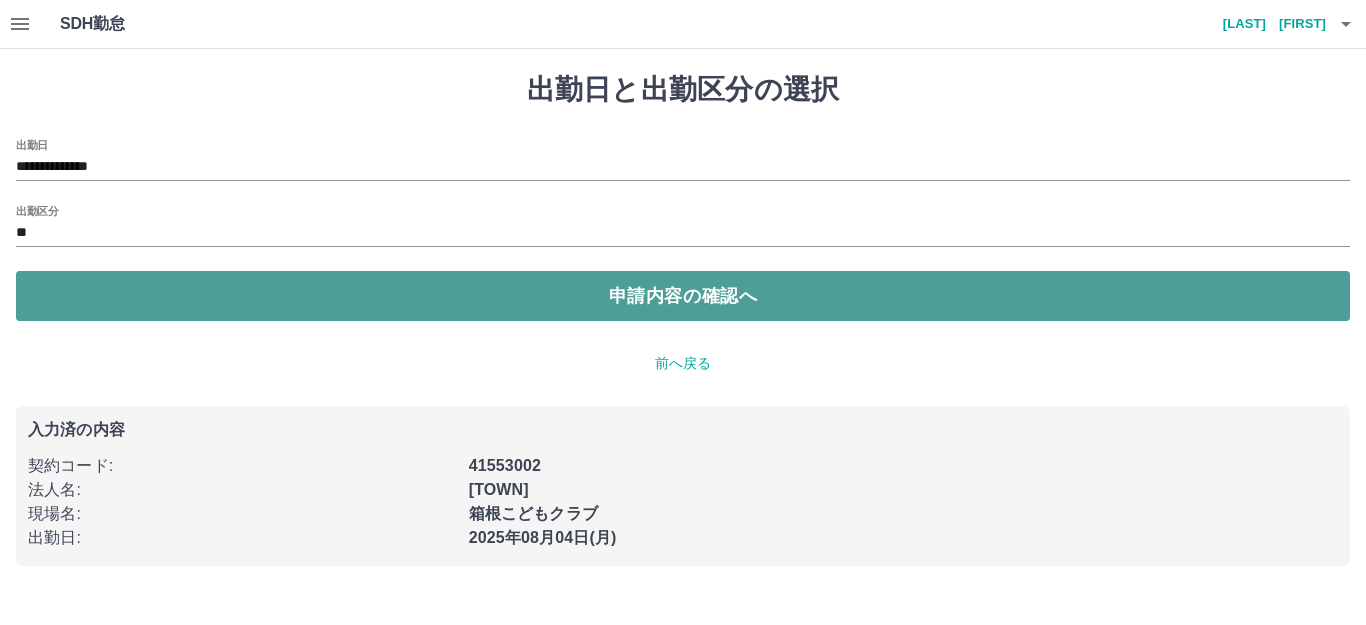 click on "申請内容の確認へ" at bounding box center (683, 296) 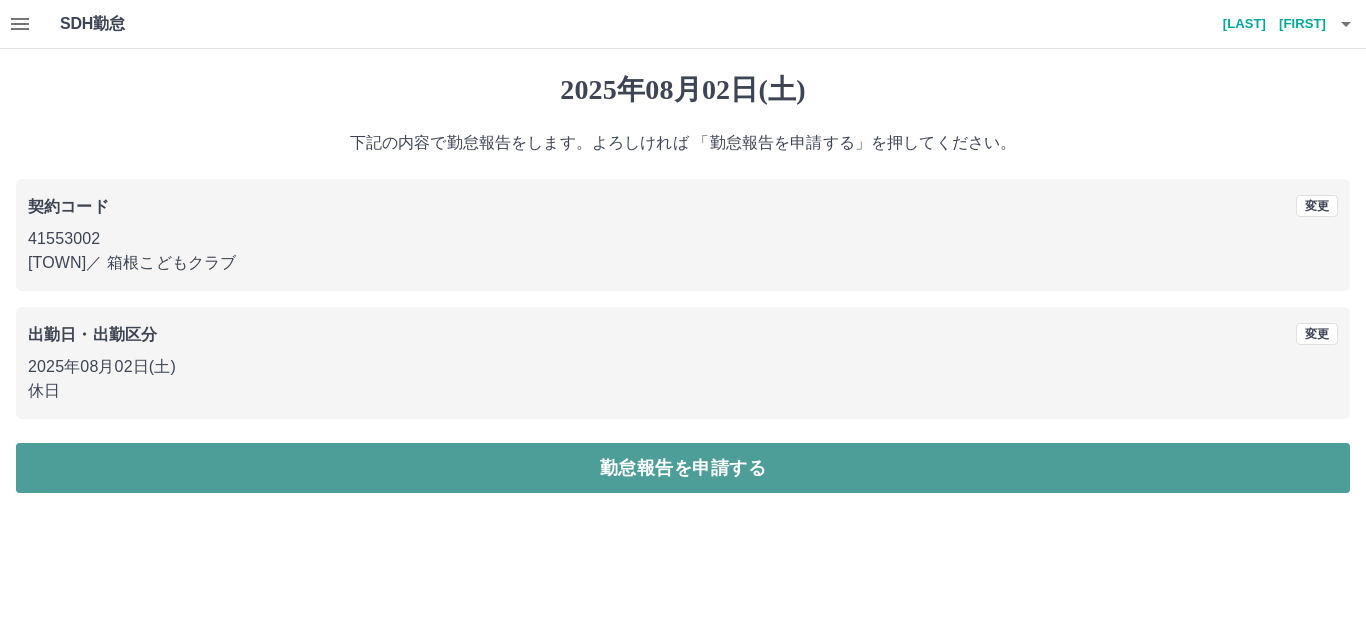click on "勤怠報告を申請する" at bounding box center (683, 468) 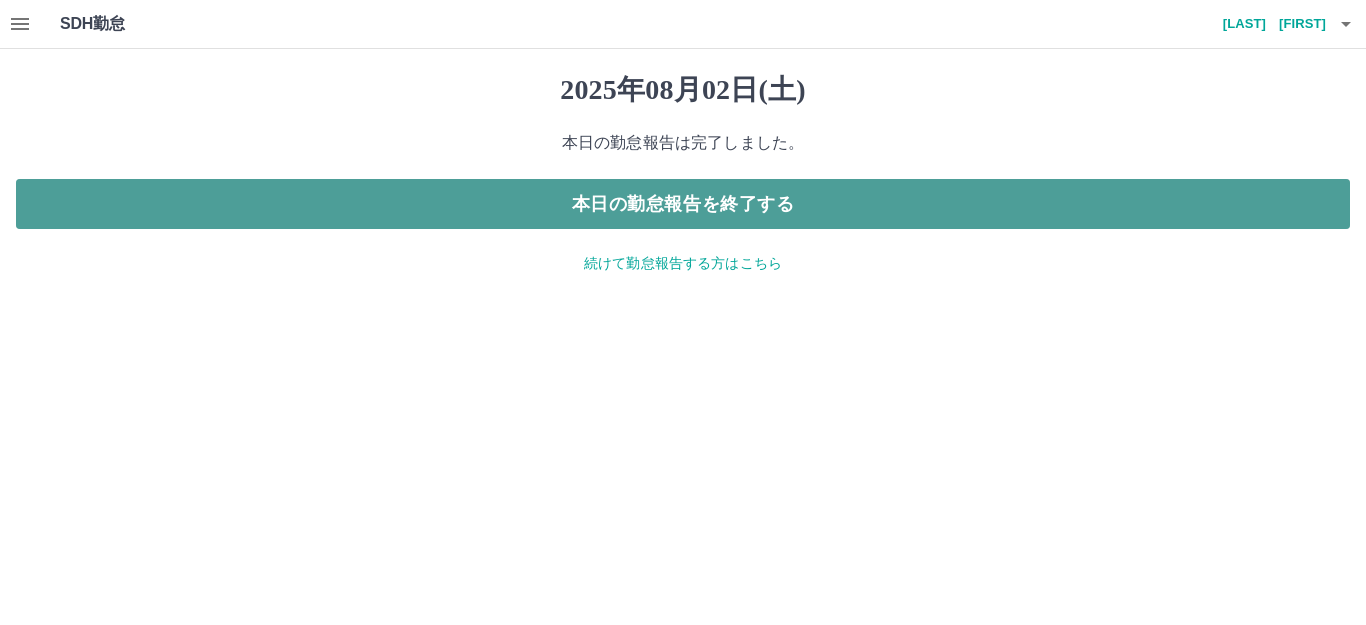 click on "本日の勤怠報告を終了する" at bounding box center (683, 204) 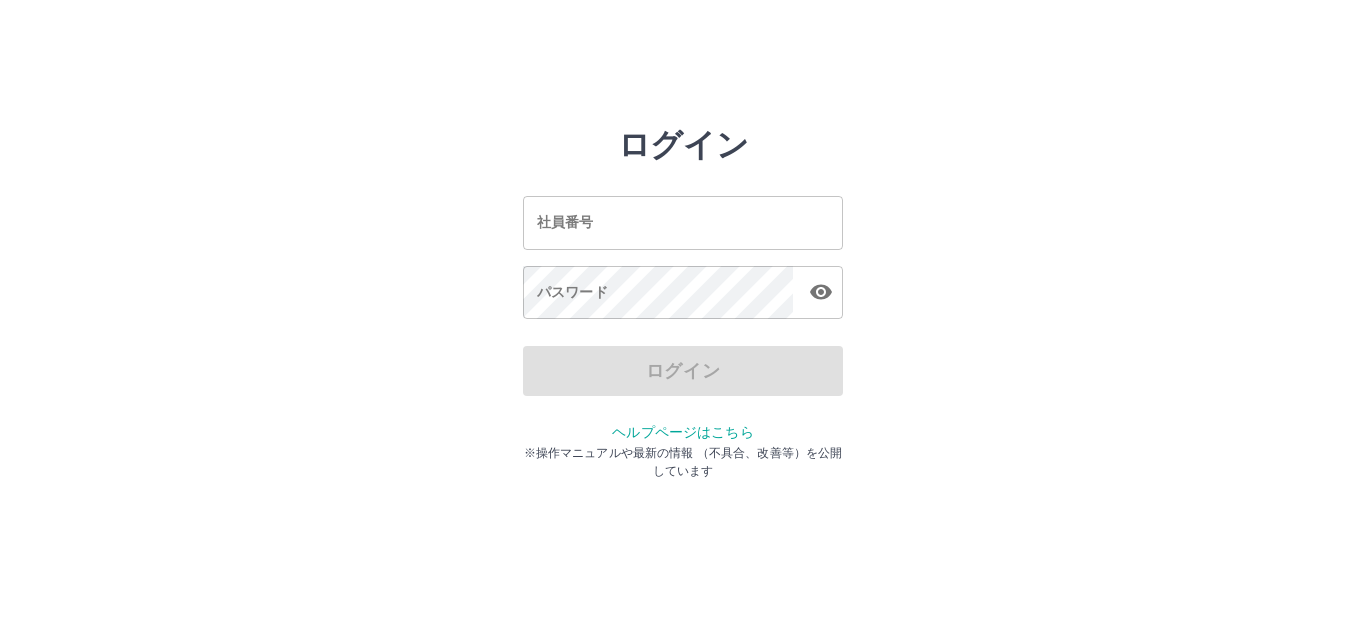 scroll, scrollTop: 0, scrollLeft: 0, axis: both 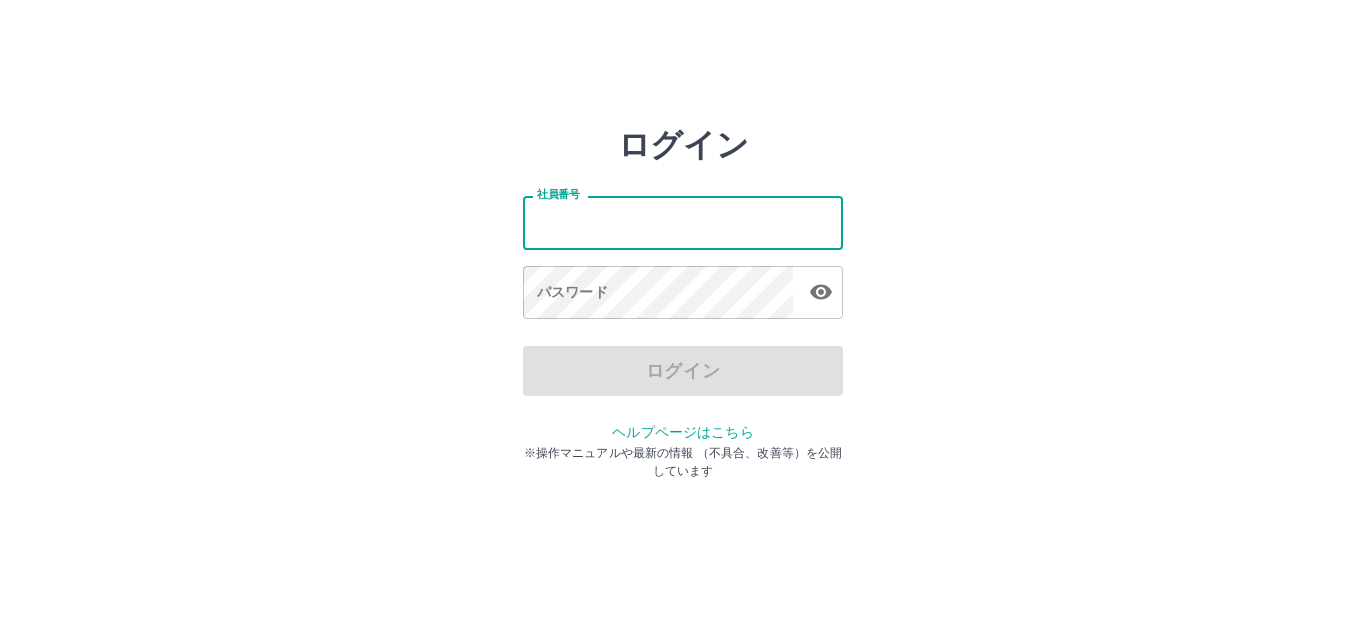 click on "社員番号" at bounding box center (683, 222) 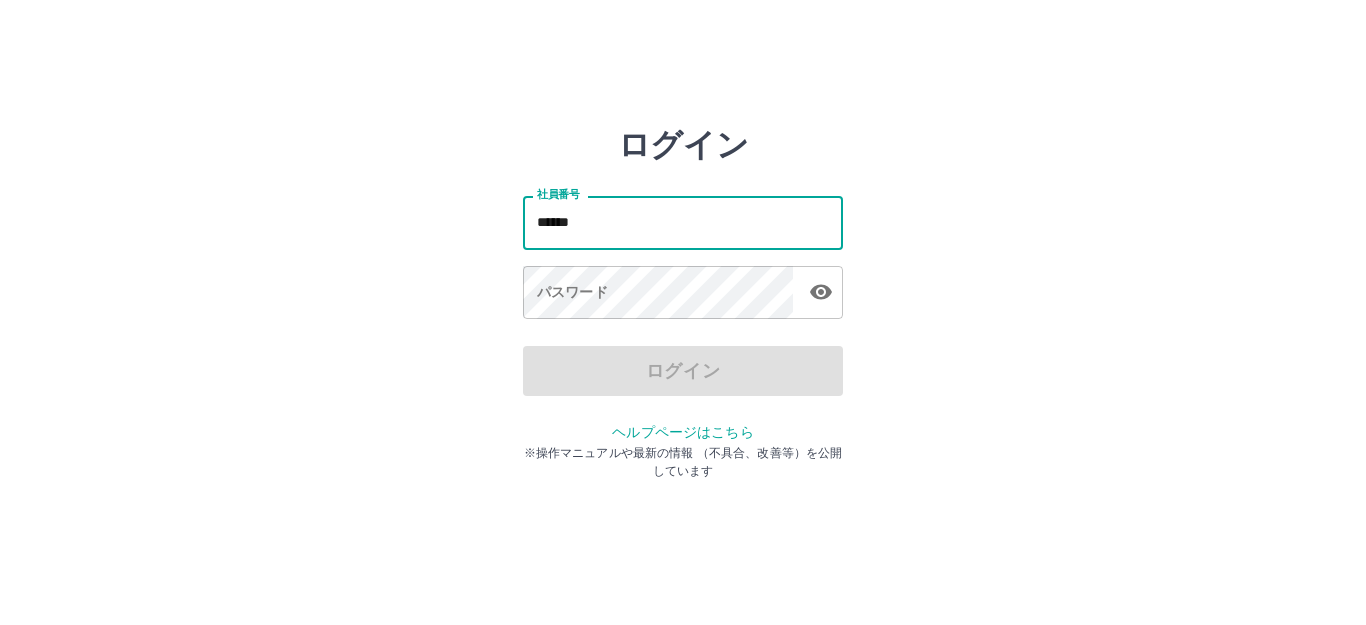 type on "*******" 